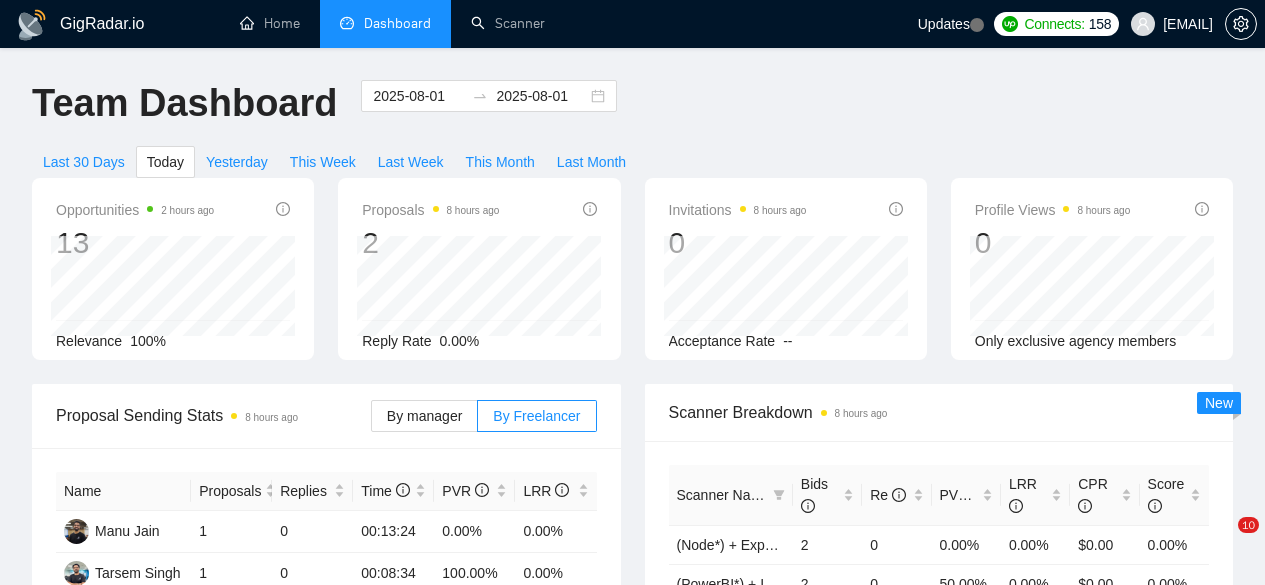 scroll, scrollTop: 0, scrollLeft: 0, axis: both 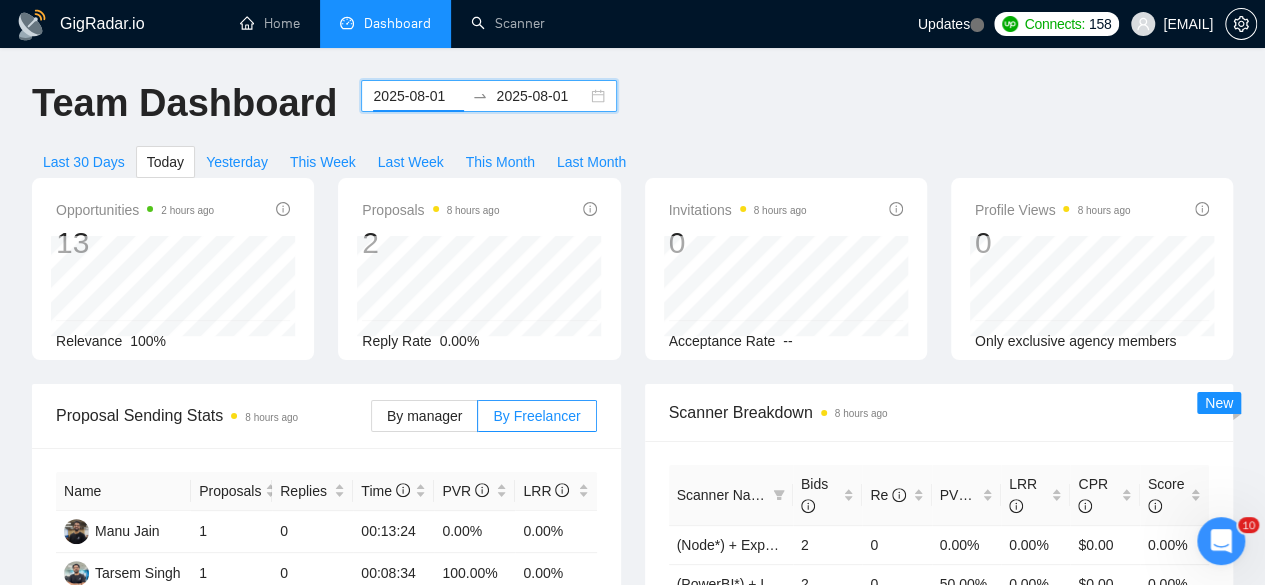 click on "2025-08-01" at bounding box center (418, 96) 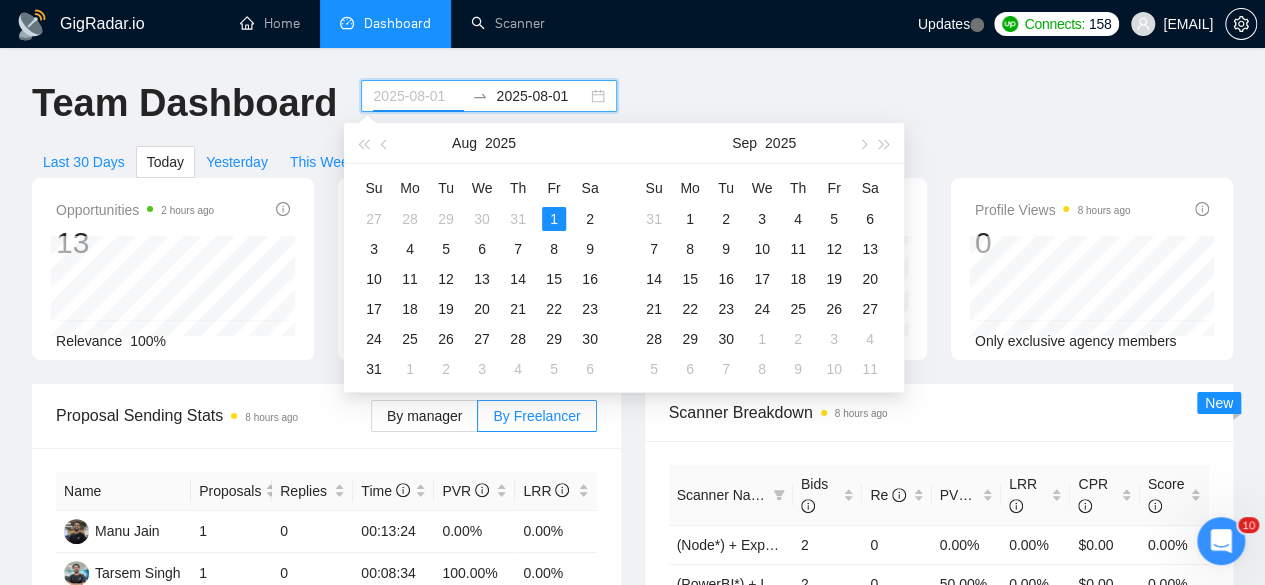 click on "1" at bounding box center [554, 219] 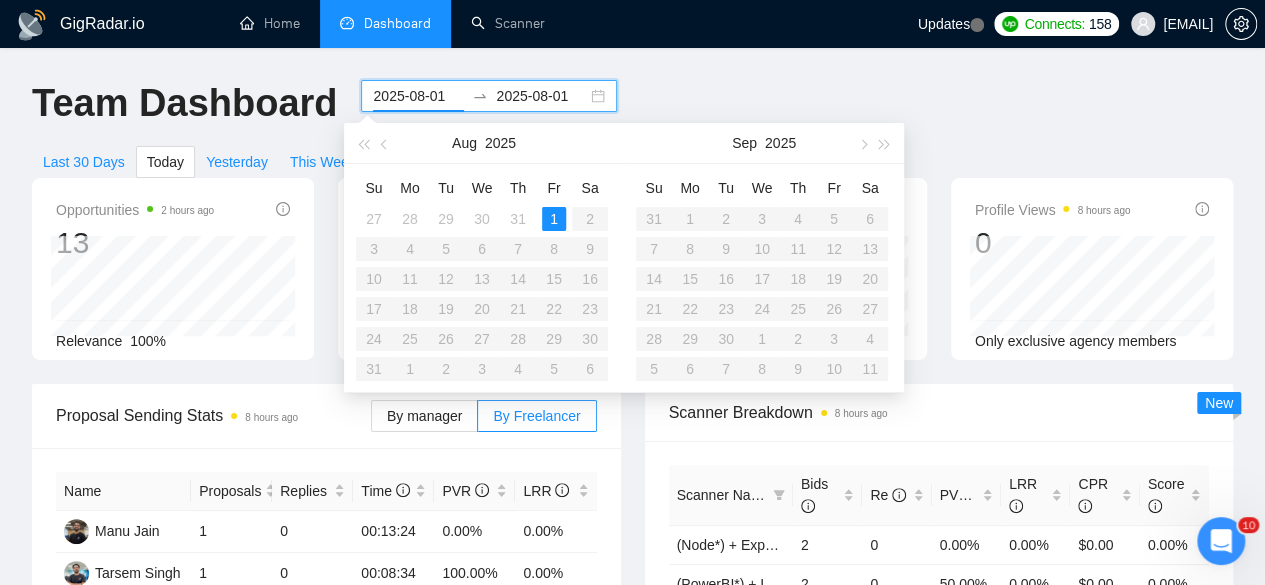 click on "2025-08-01" at bounding box center (418, 96) 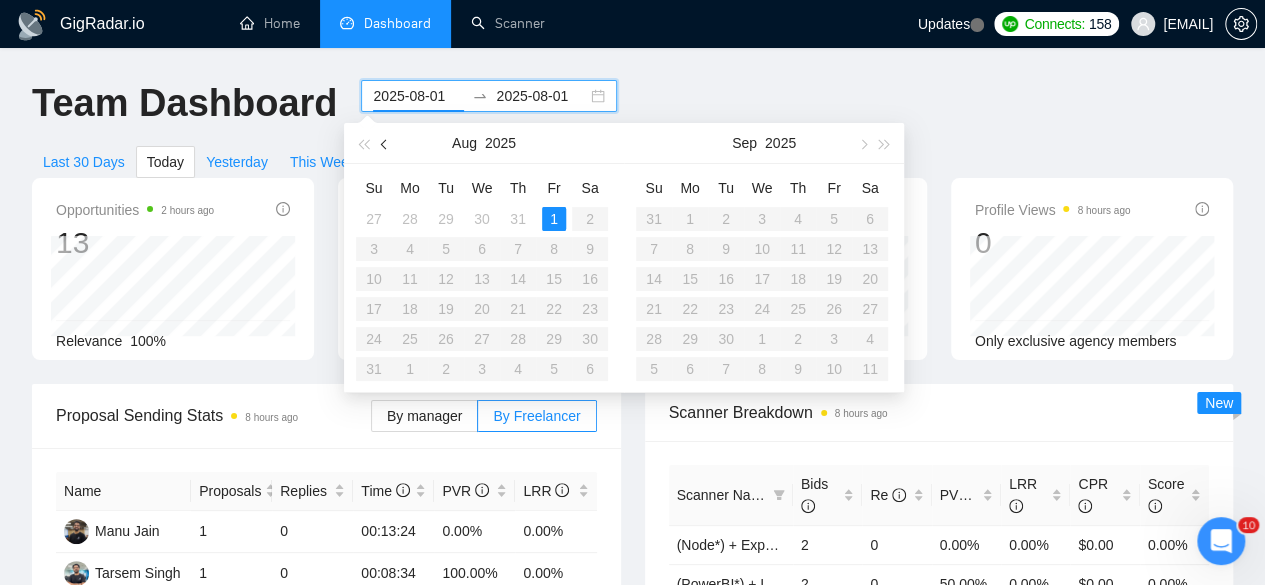 click at bounding box center (385, 143) 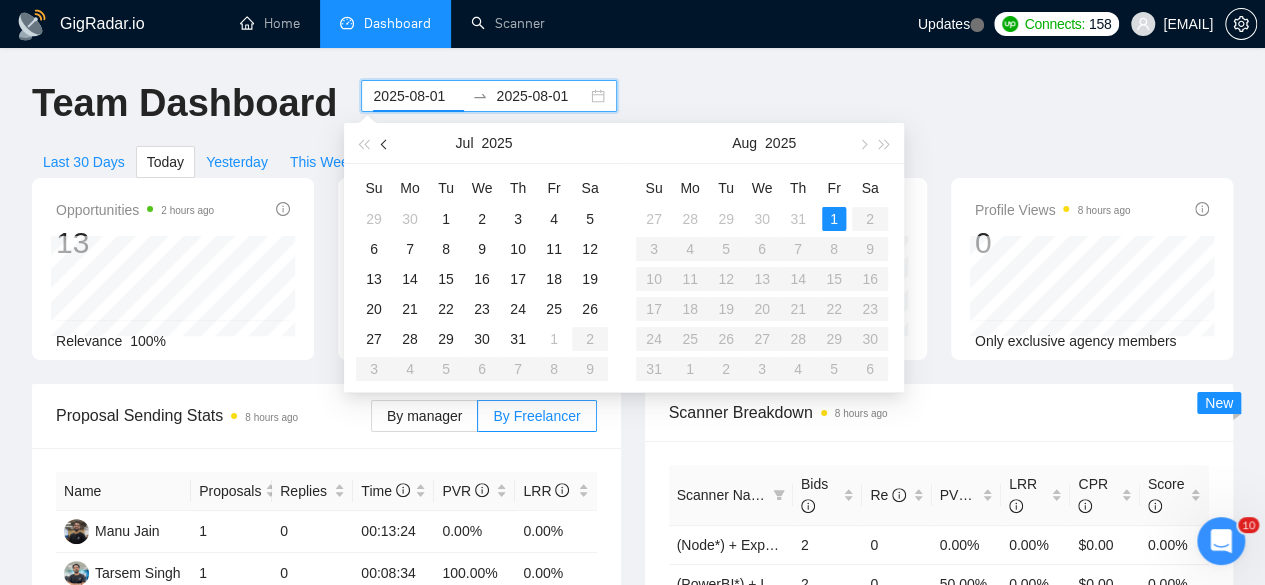click at bounding box center (385, 143) 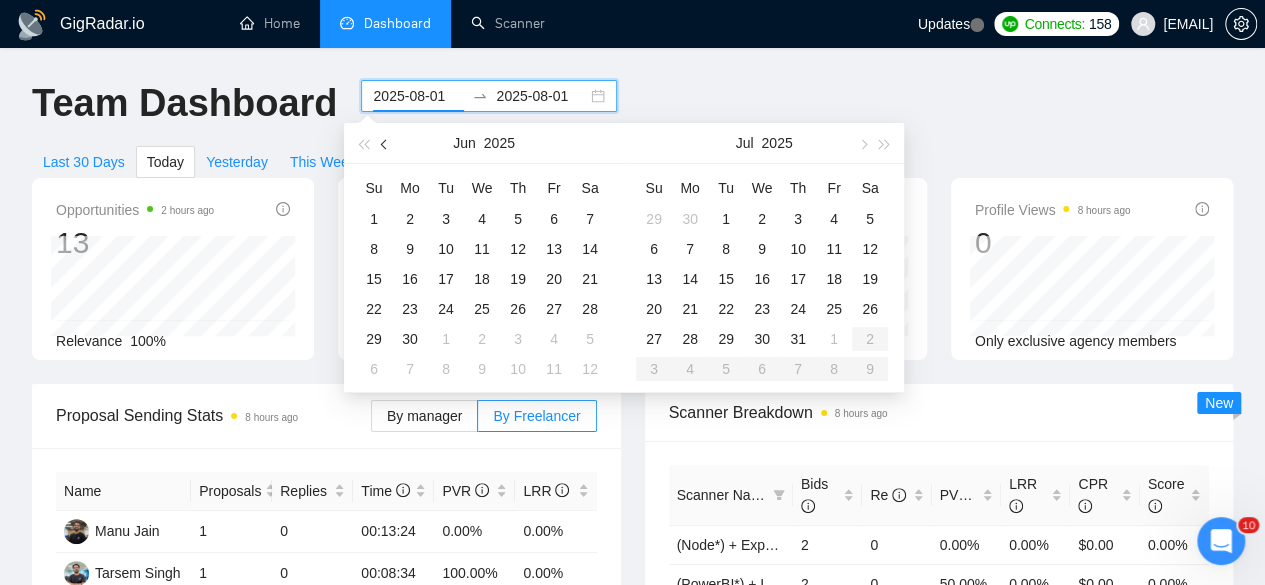 click at bounding box center [386, 144] 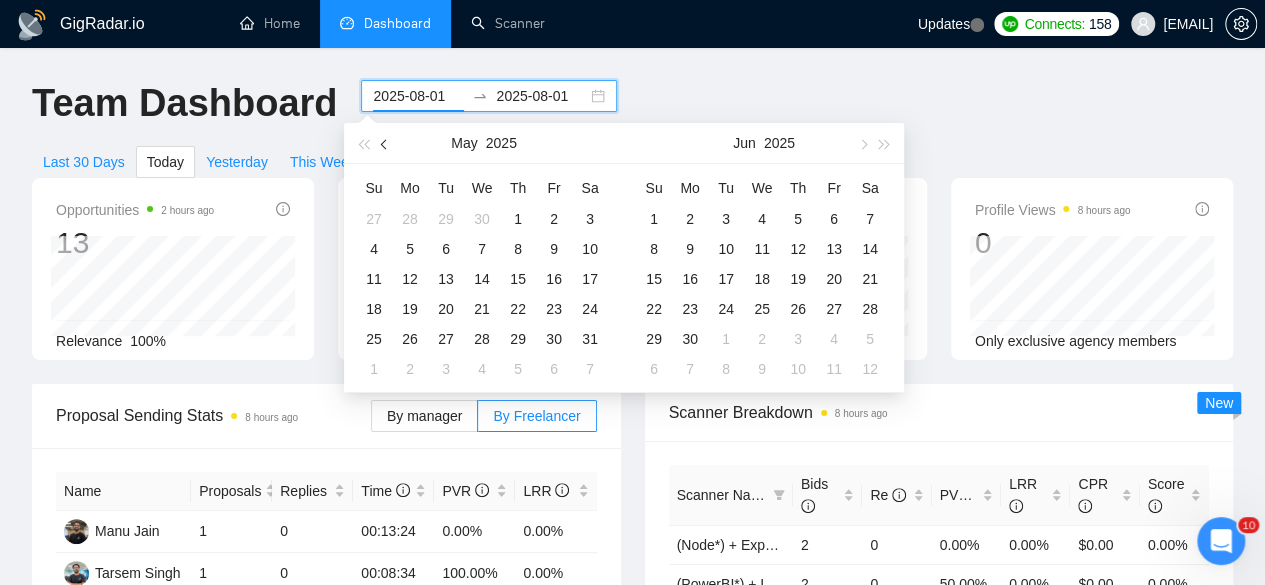 click at bounding box center [386, 144] 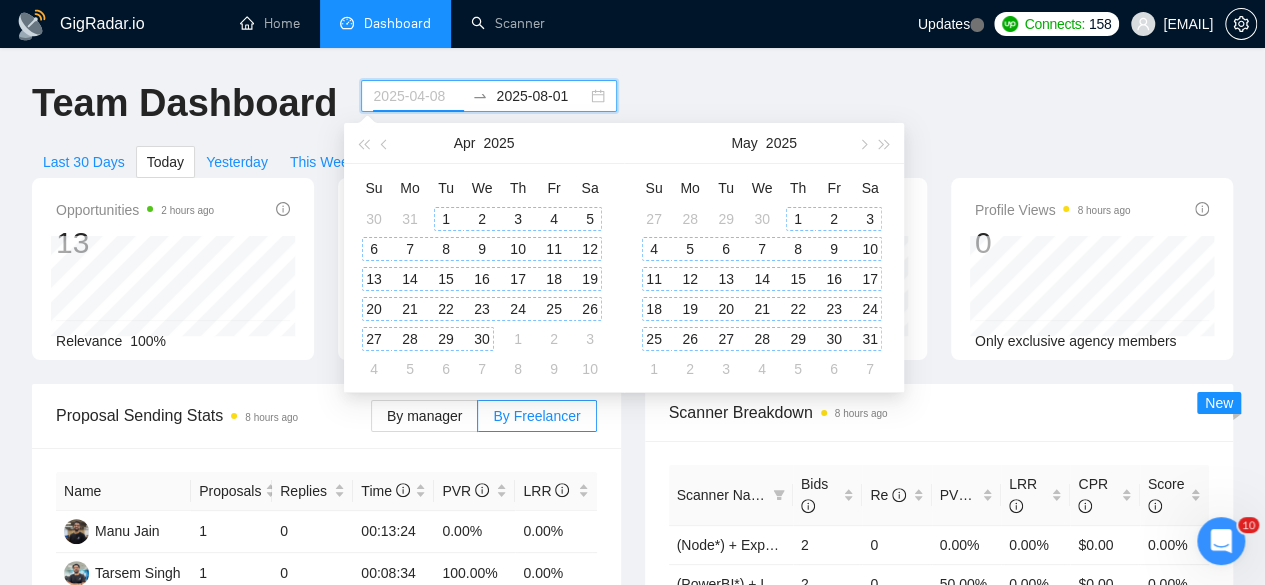 type on "2025-04-01" 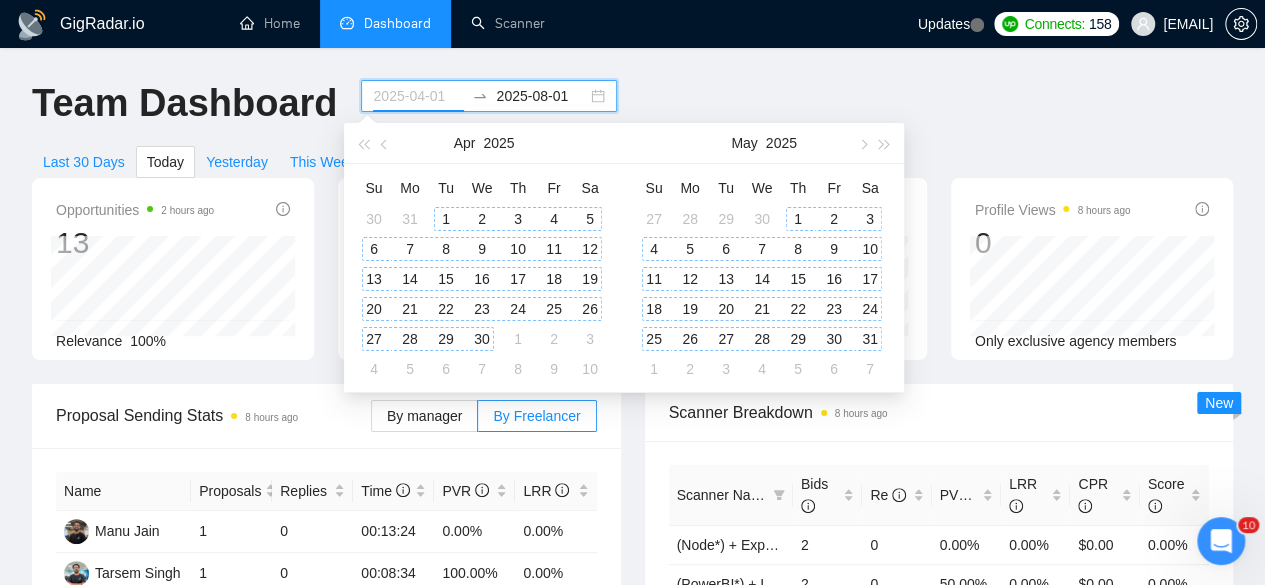 click on "1" at bounding box center [446, 219] 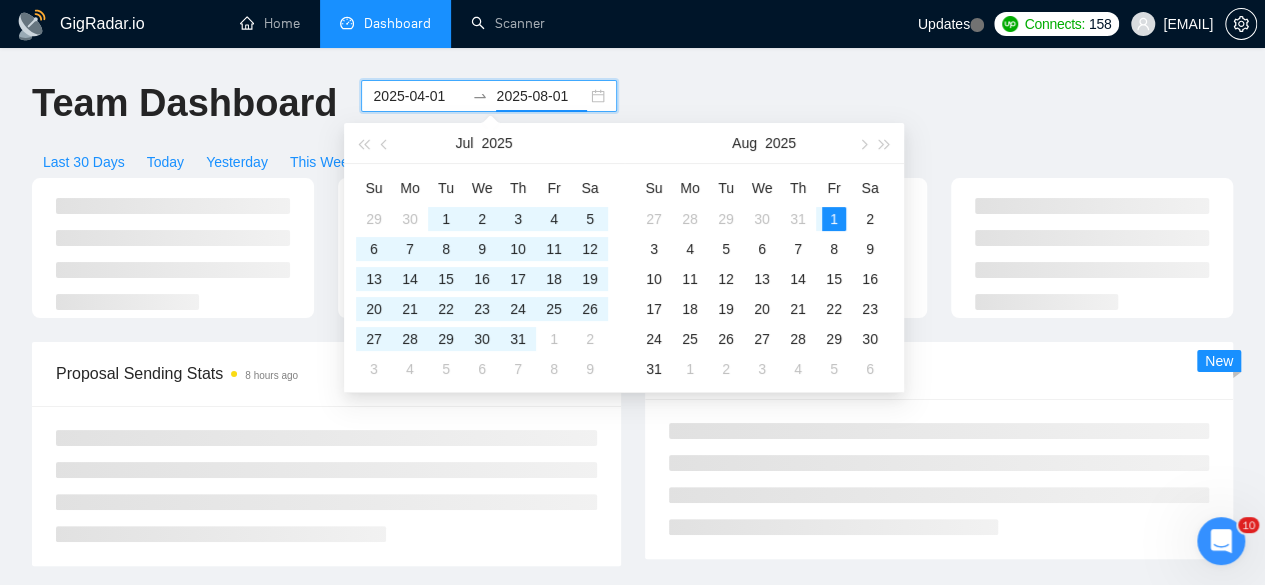 click on "2025-08-01" at bounding box center (541, 96) 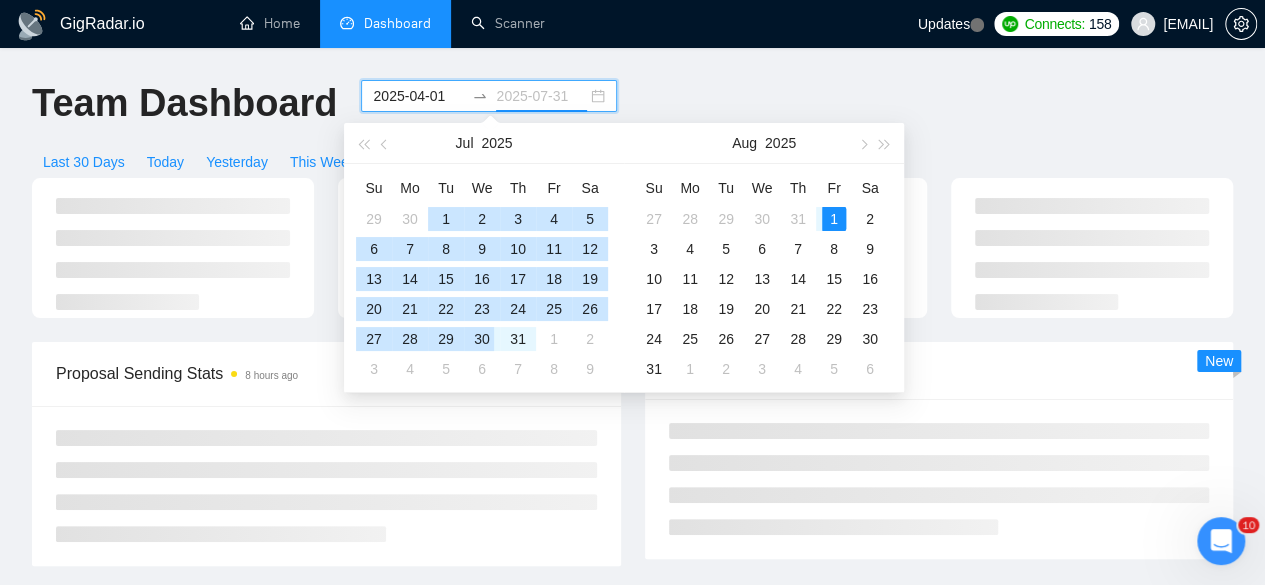 type on "2025-08-01" 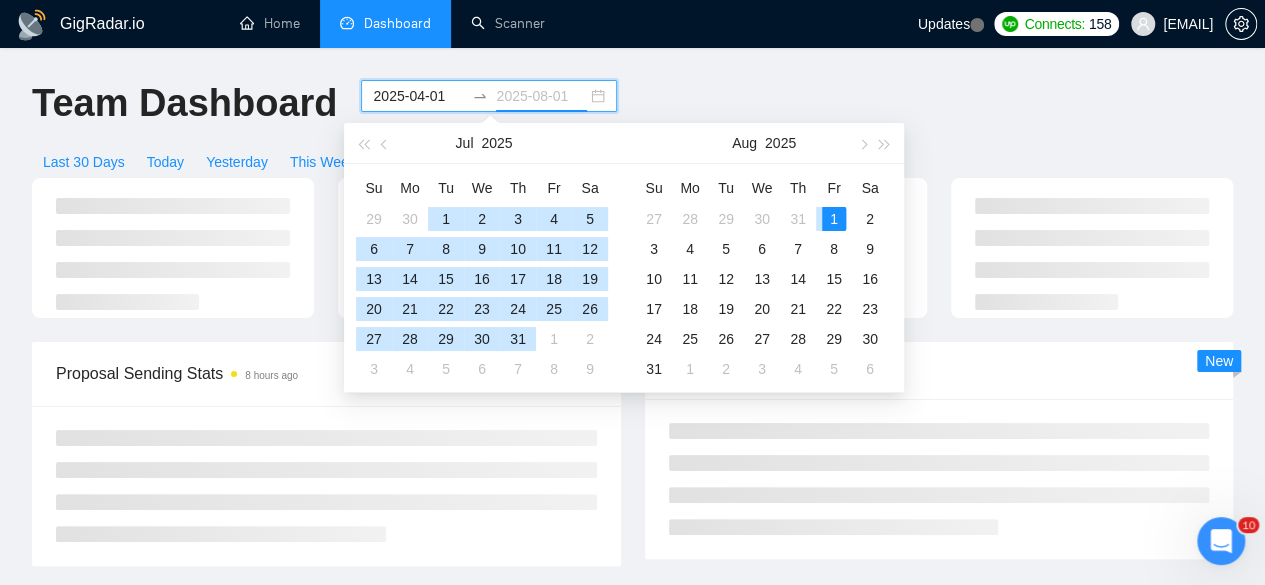 click on "1" at bounding box center (834, 219) 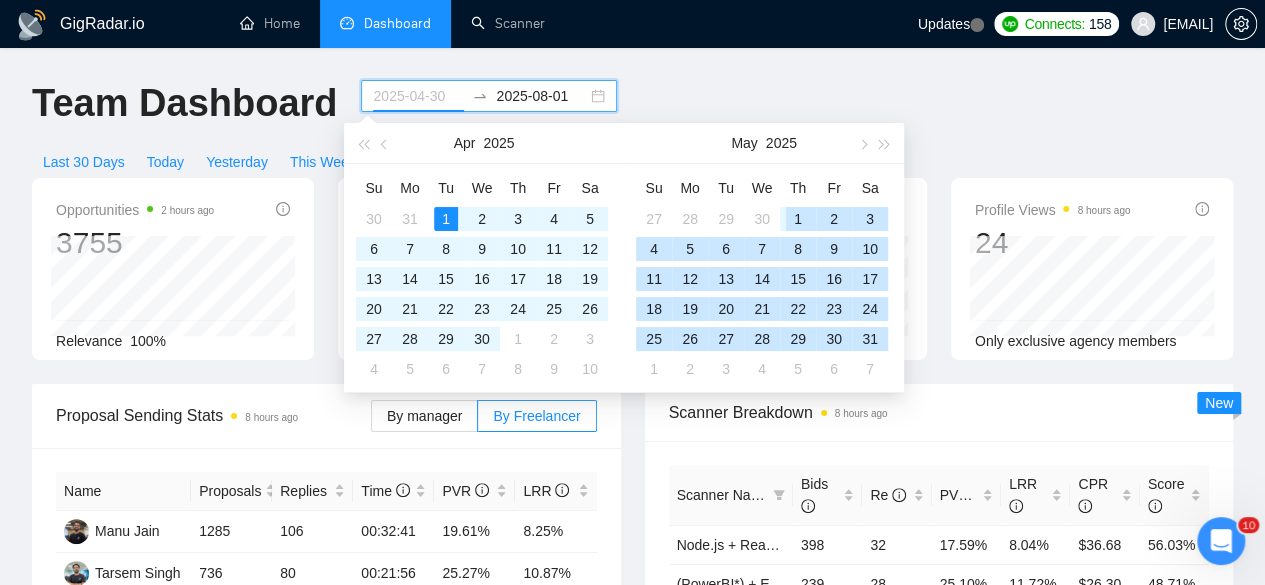 type on "2025-04-01" 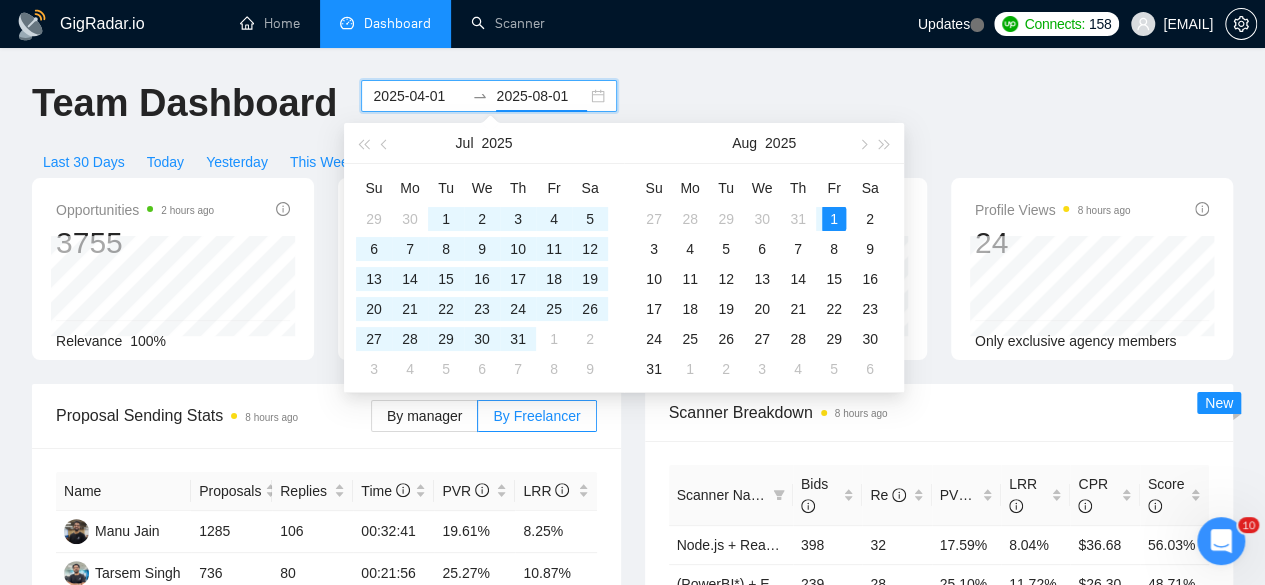 click on "2025-08-01" at bounding box center (541, 96) 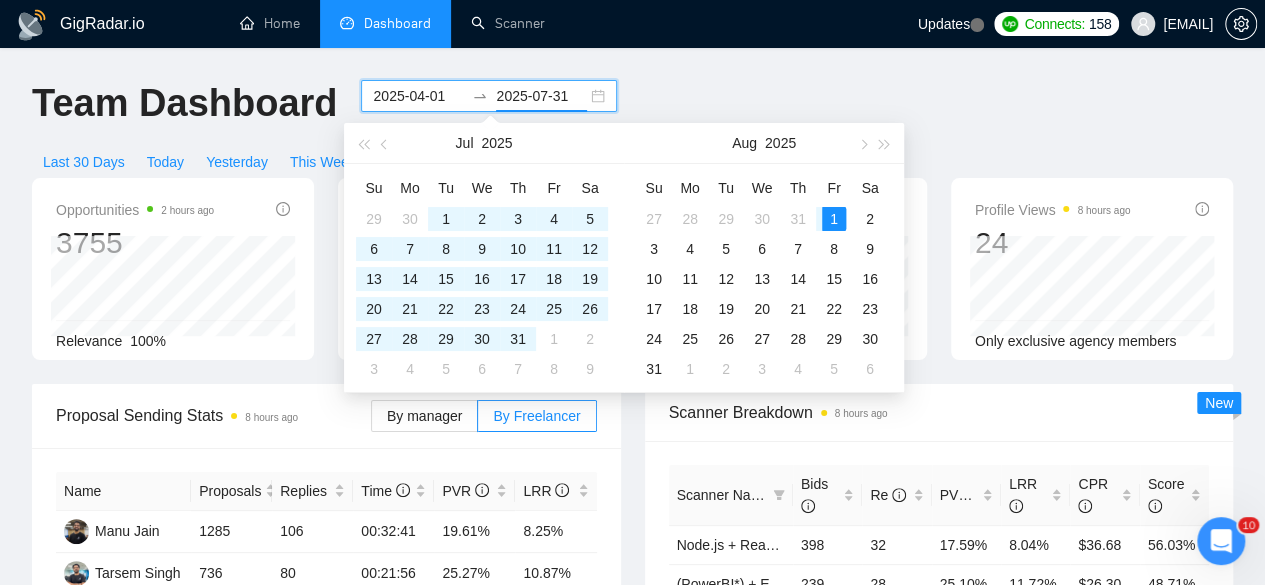 type on "2025-08-01" 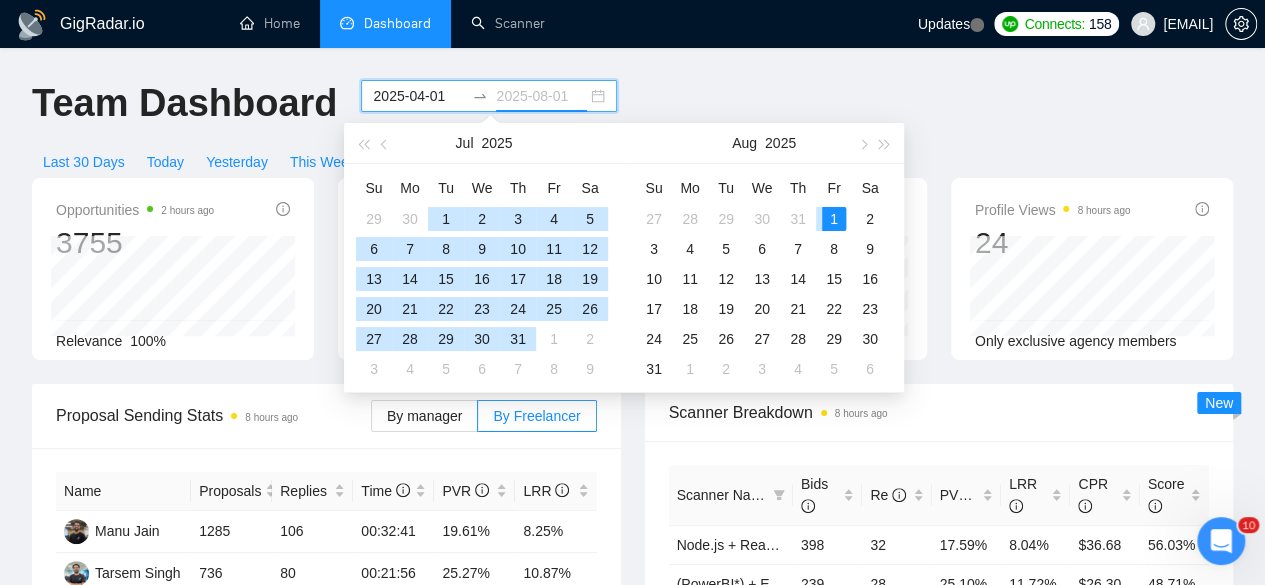 click on "1" at bounding box center [834, 219] 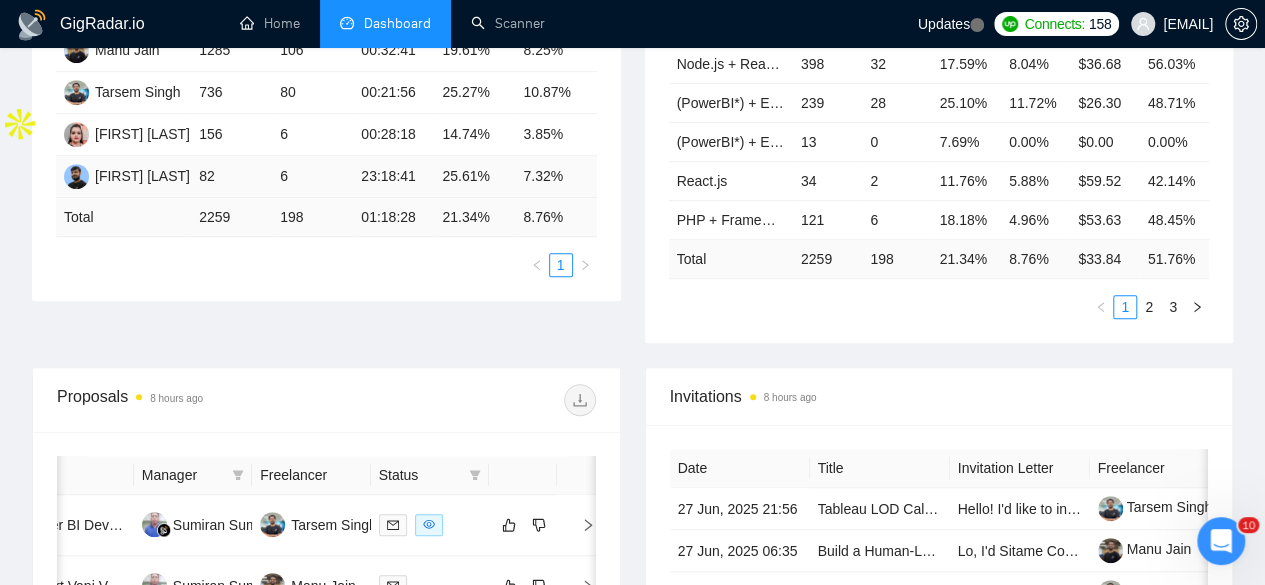 scroll, scrollTop: 496, scrollLeft: 0, axis: vertical 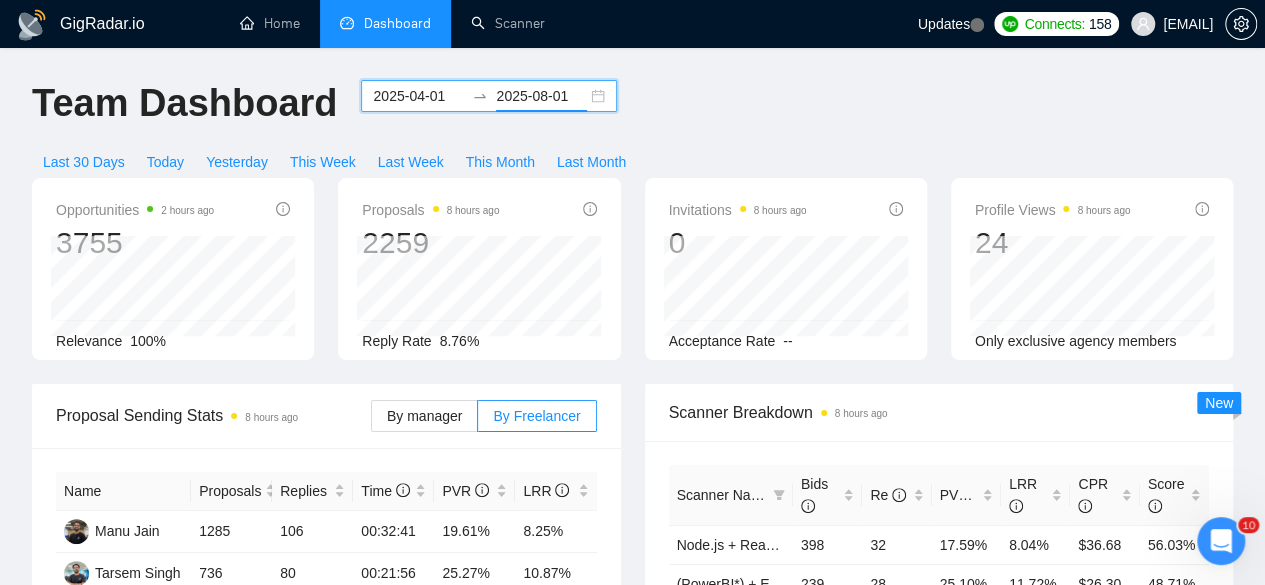 click on "2025-04-01" at bounding box center [418, 96] 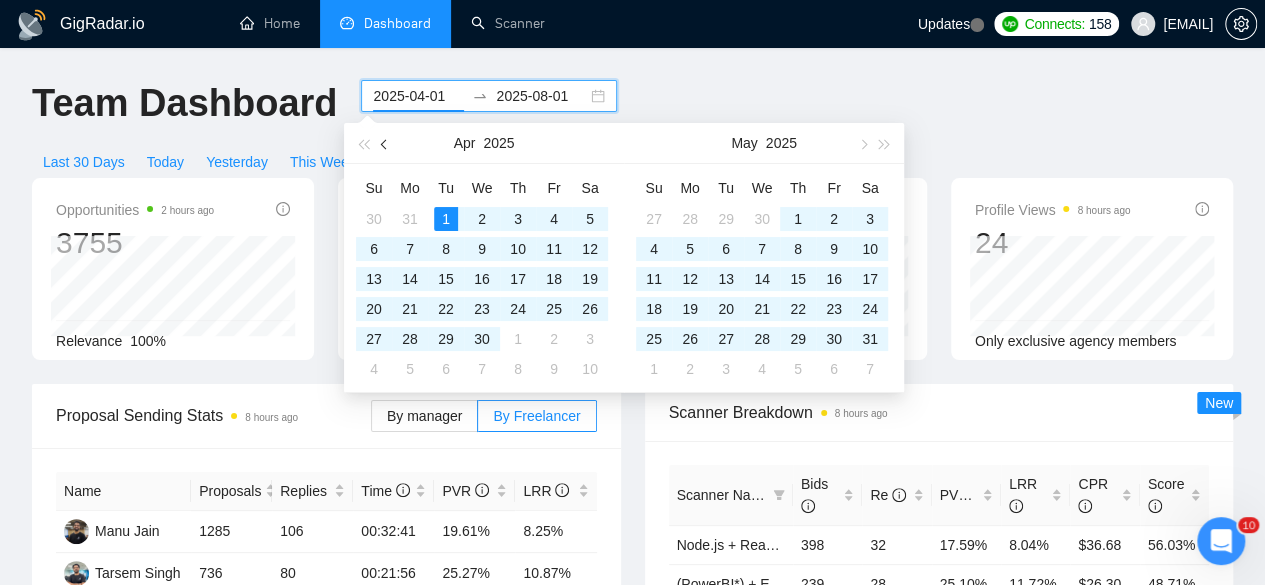 click at bounding box center [386, 144] 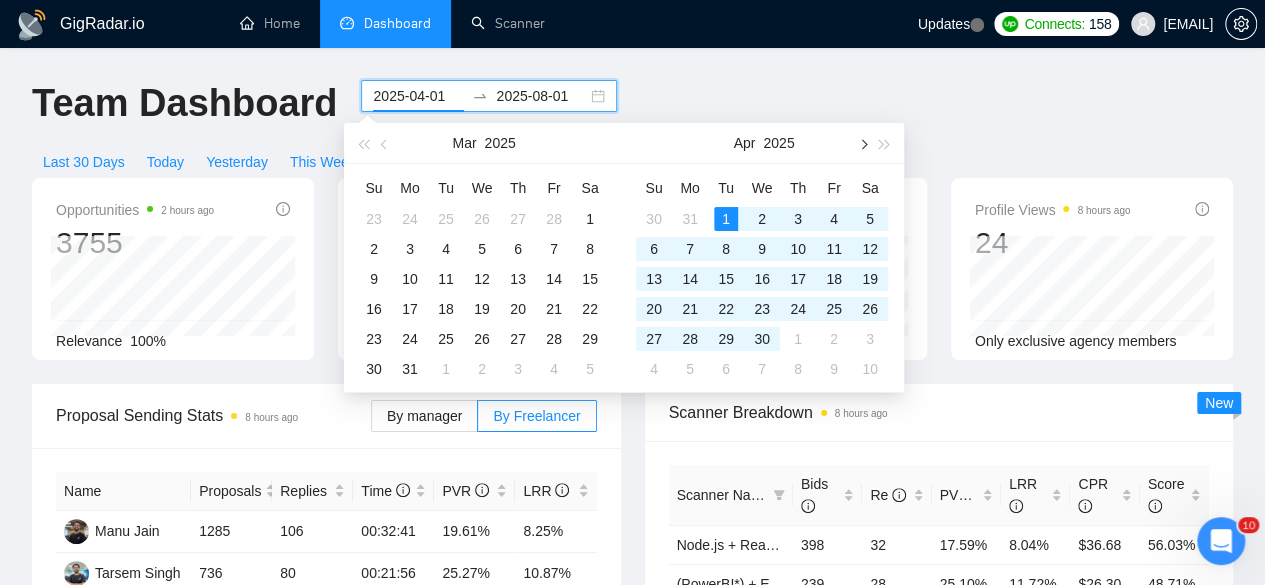 click at bounding box center [862, 144] 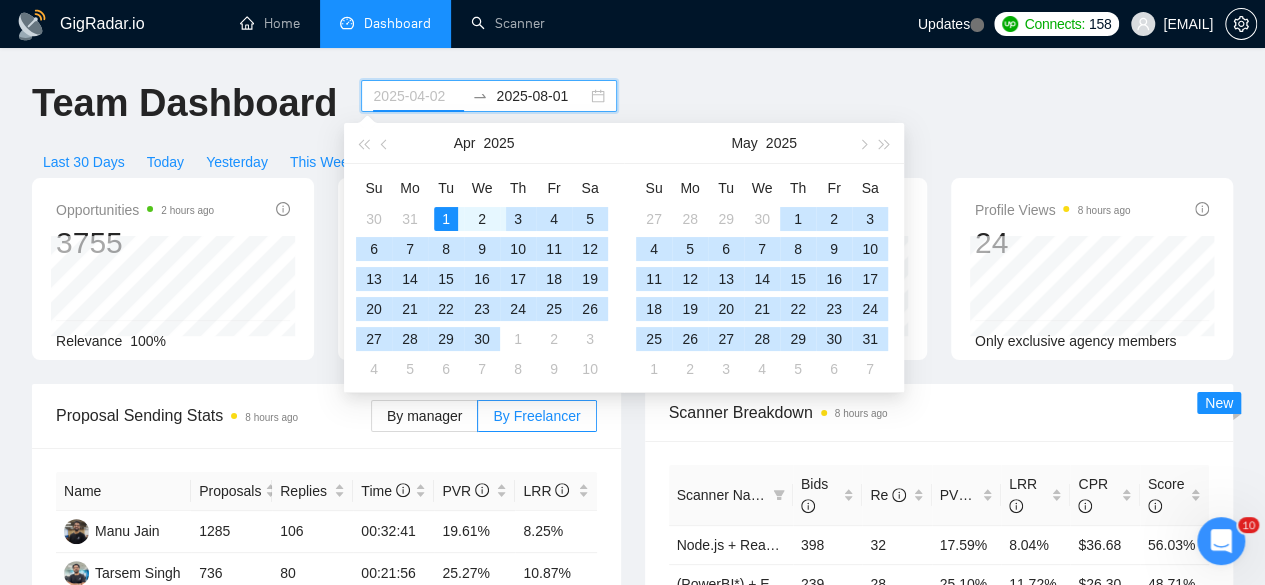 type on "2025-04-01" 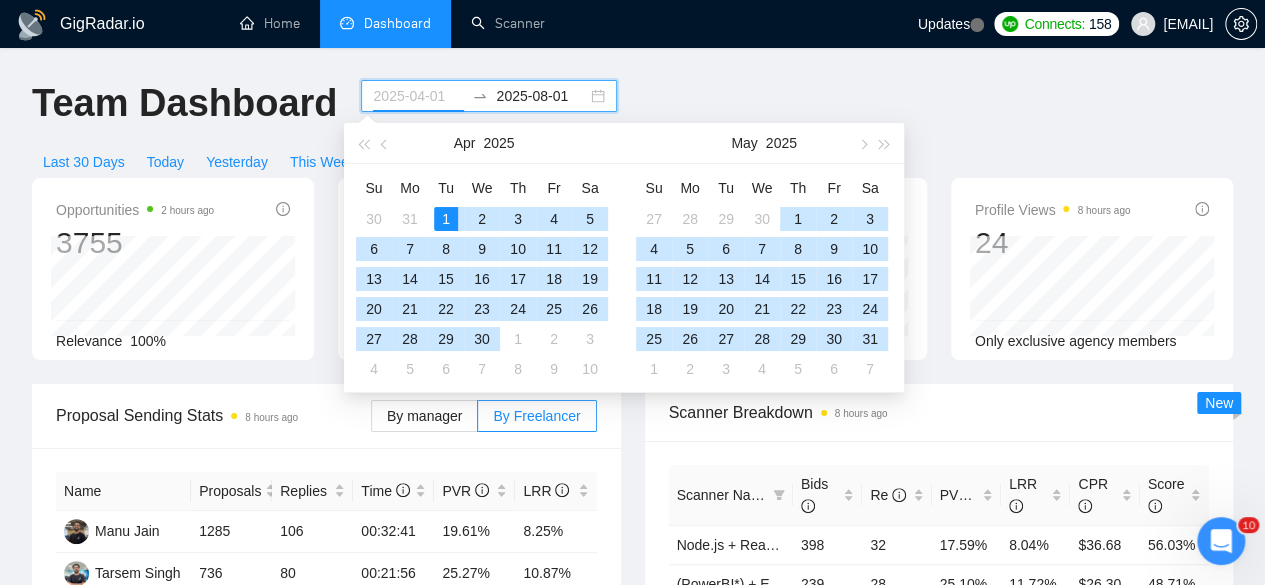 click on "1" at bounding box center [446, 219] 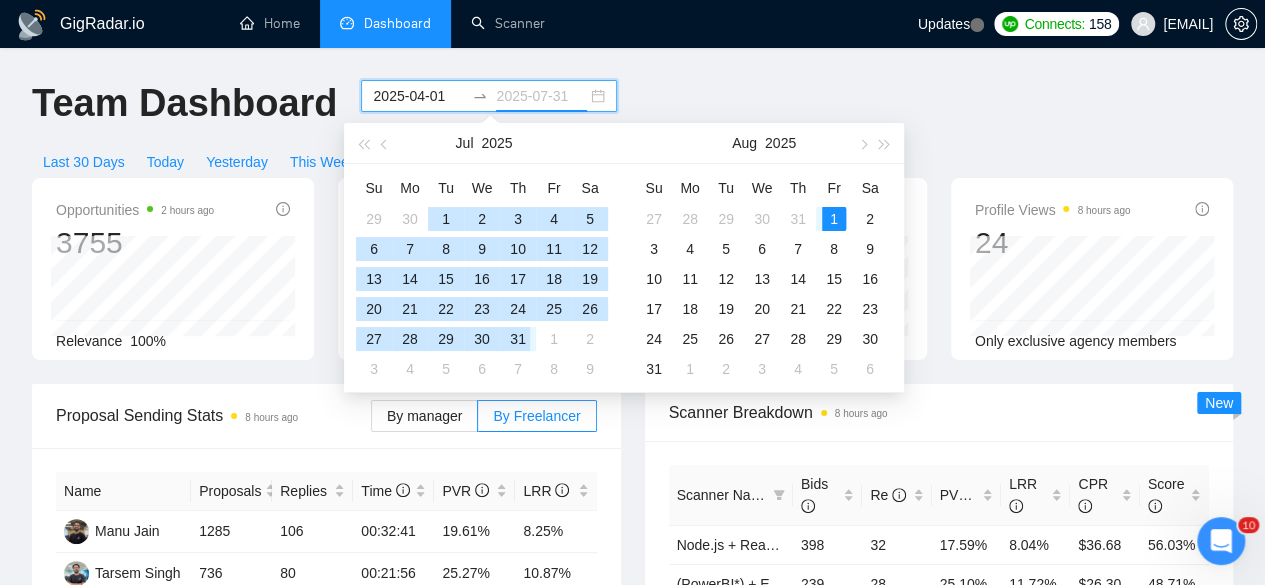 click on "31" at bounding box center [518, 339] 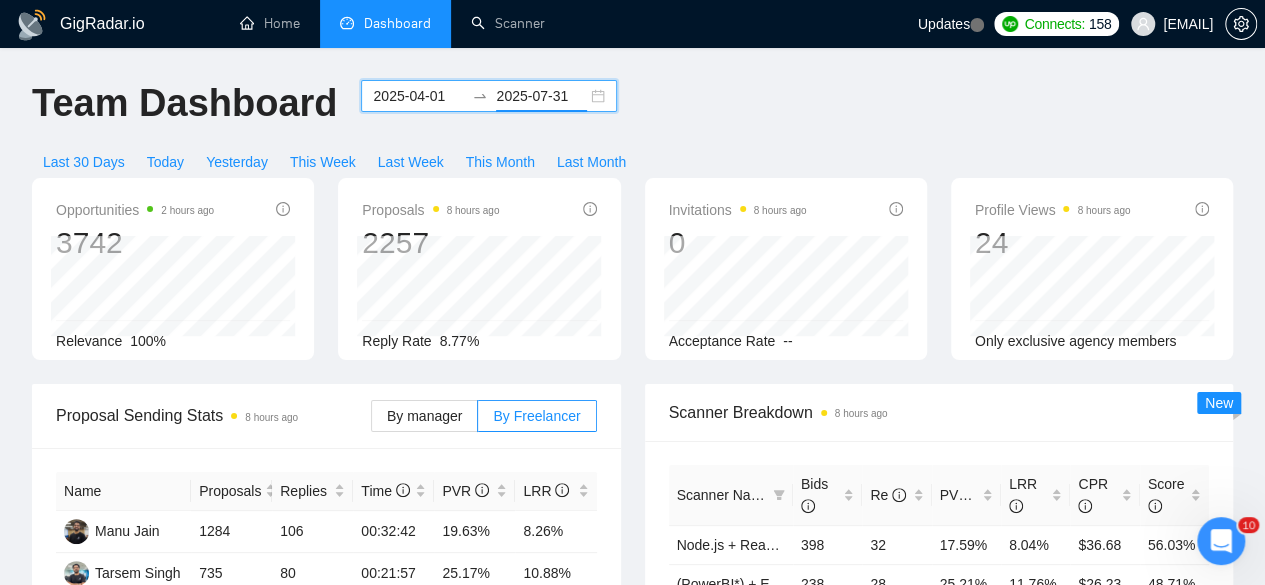 click on "2025-07-31" at bounding box center [541, 96] 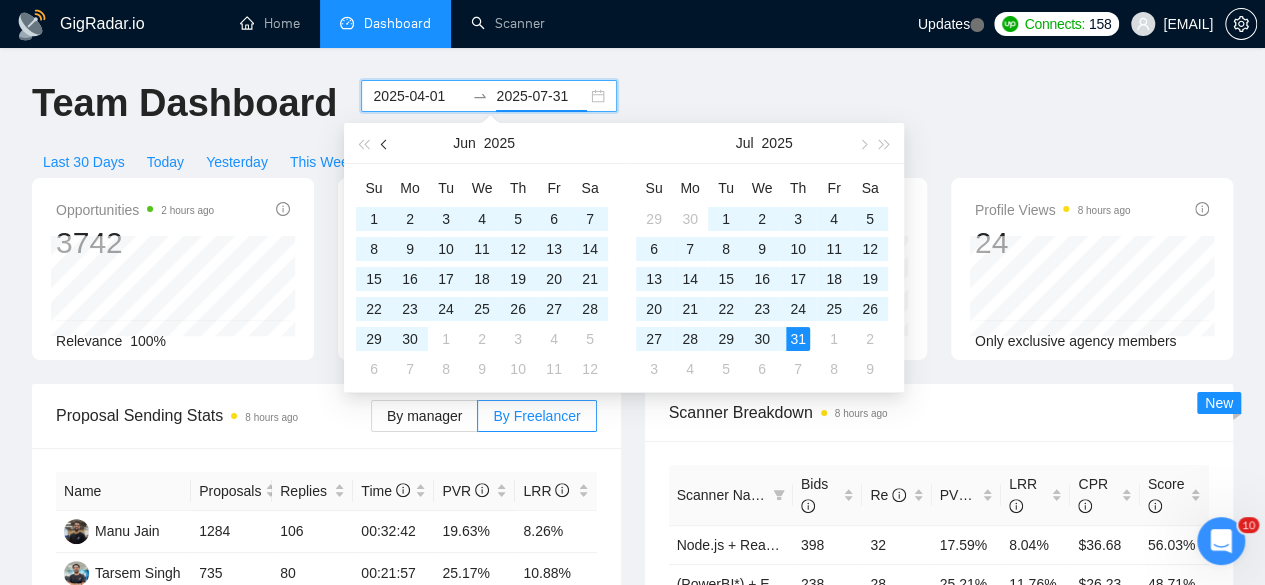 click at bounding box center [386, 144] 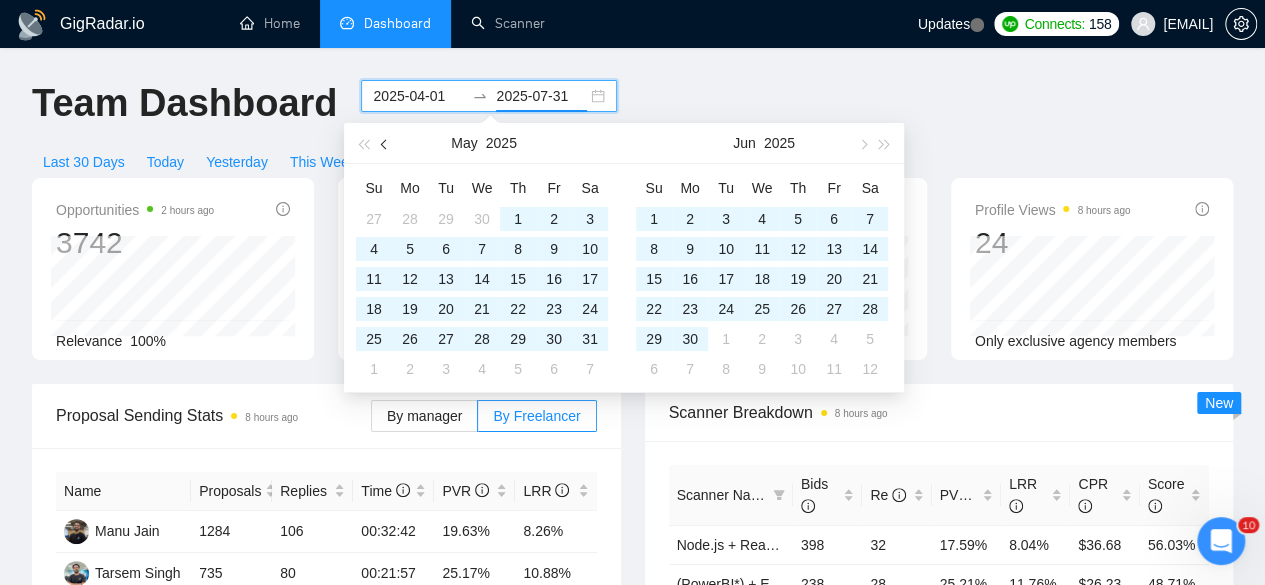click at bounding box center [386, 144] 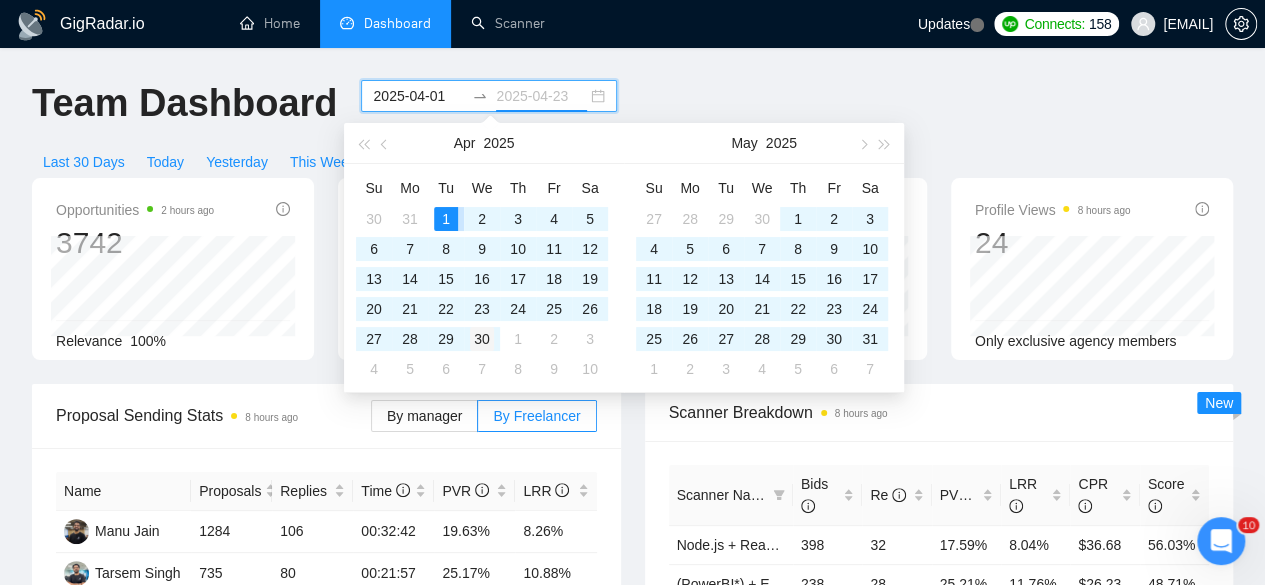 type on "2025-04-30" 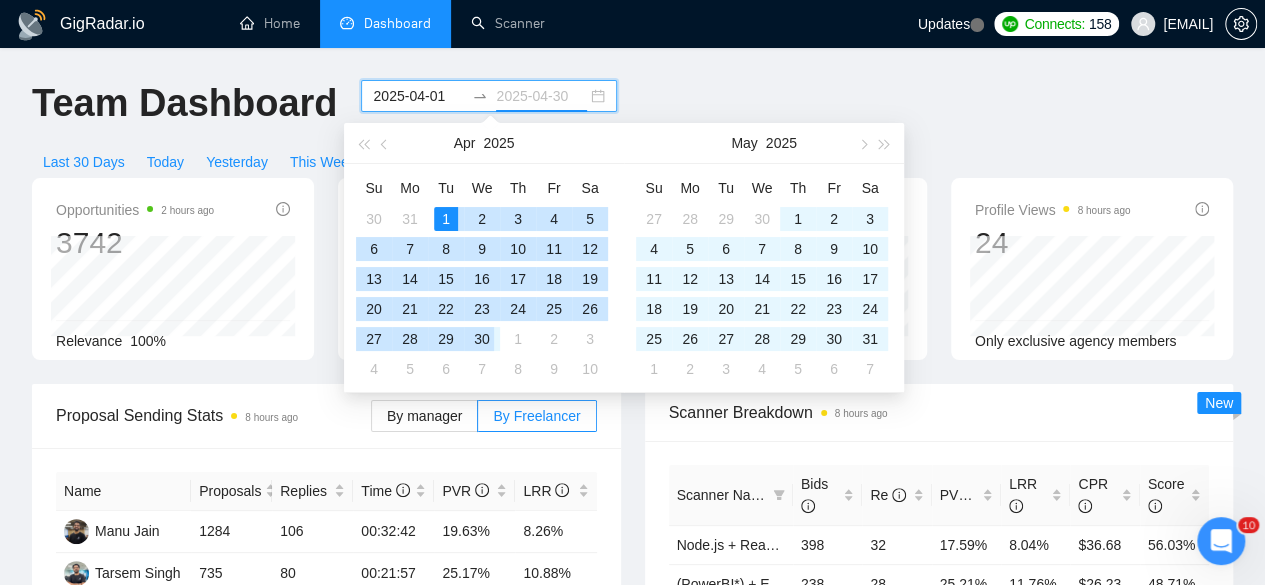 click on "30" at bounding box center (482, 339) 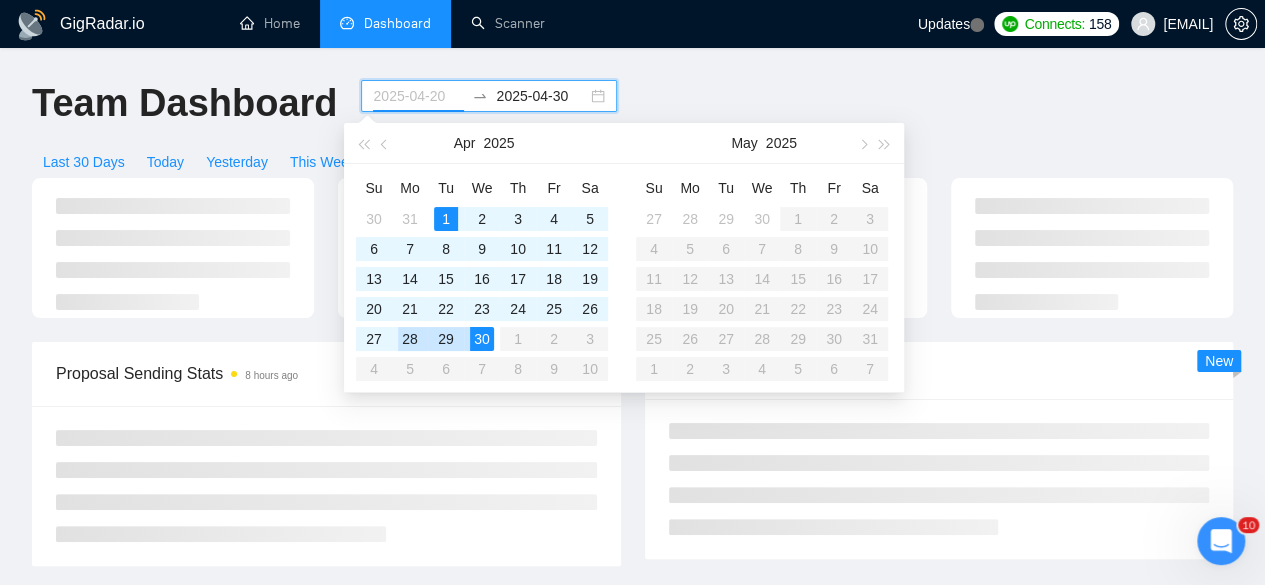 type on "2025-04-01" 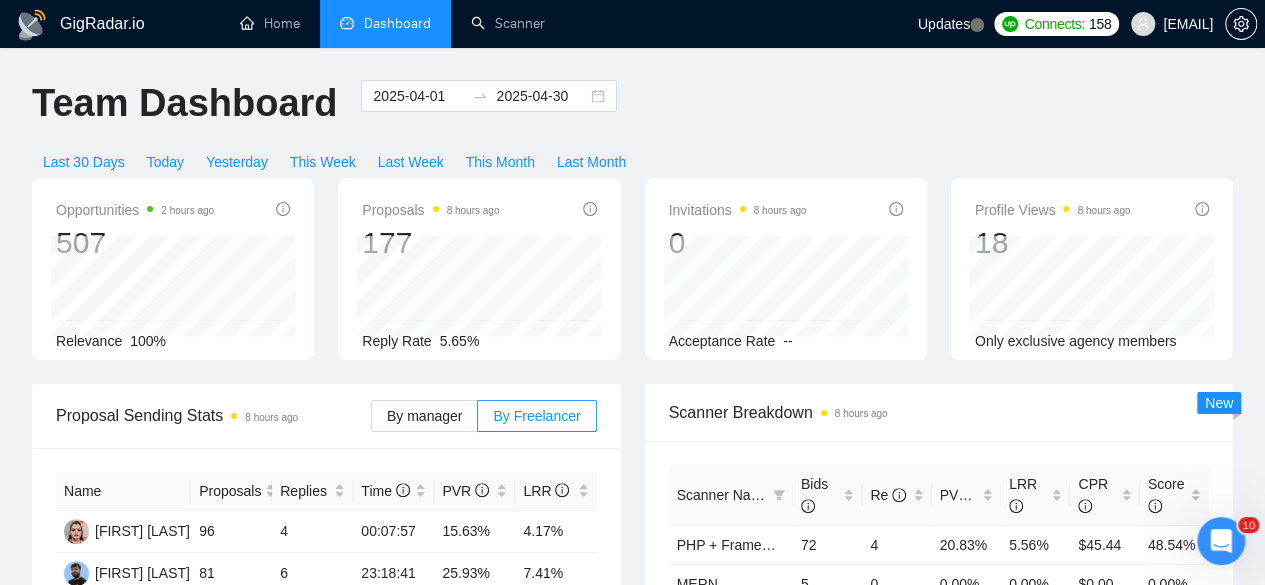 click on "Opportunities 2 hours ago 507   Relevance 100%" at bounding box center [173, 269] 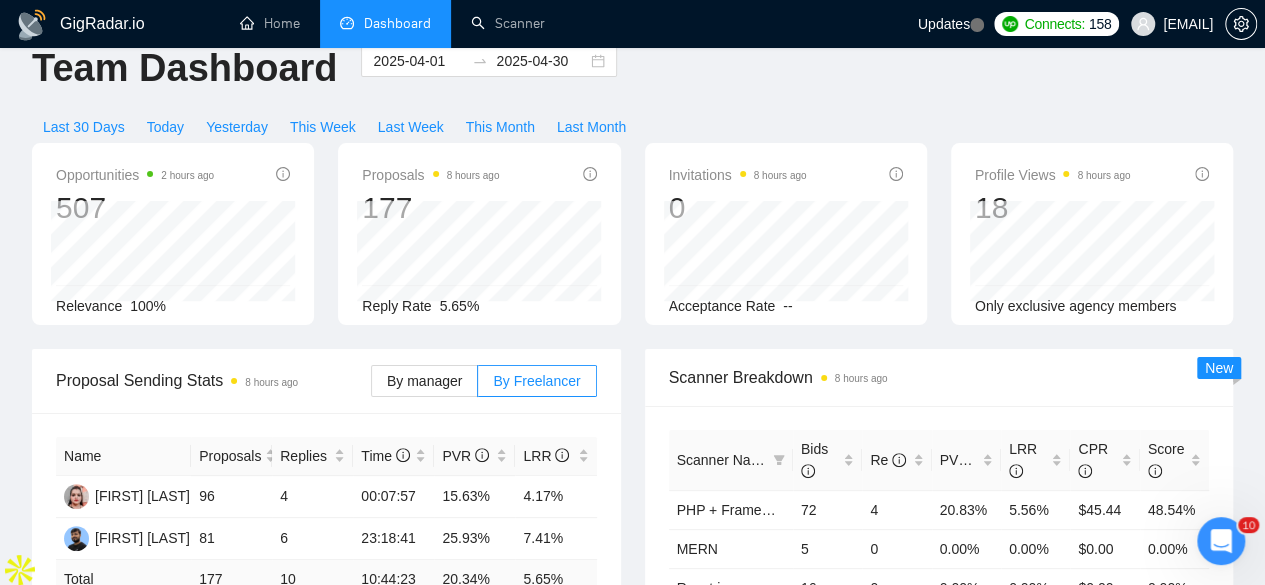 scroll, scrollTop: 30, scrollLeft: 0, axis: vertical 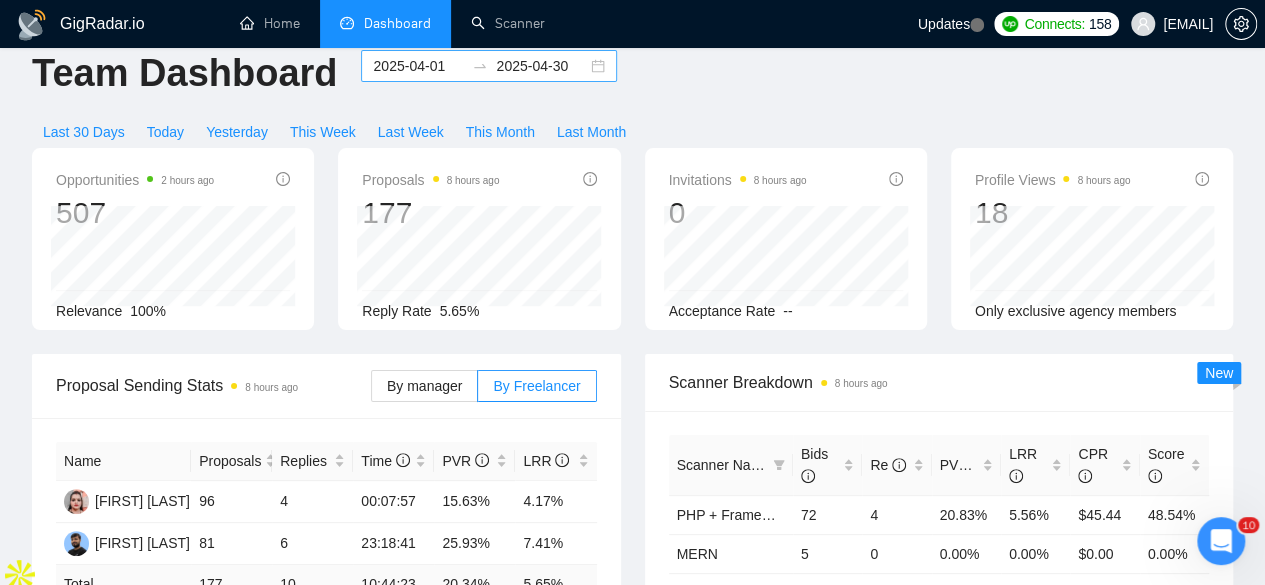 click on "2025-04-30" at bounding box center (541, 66) 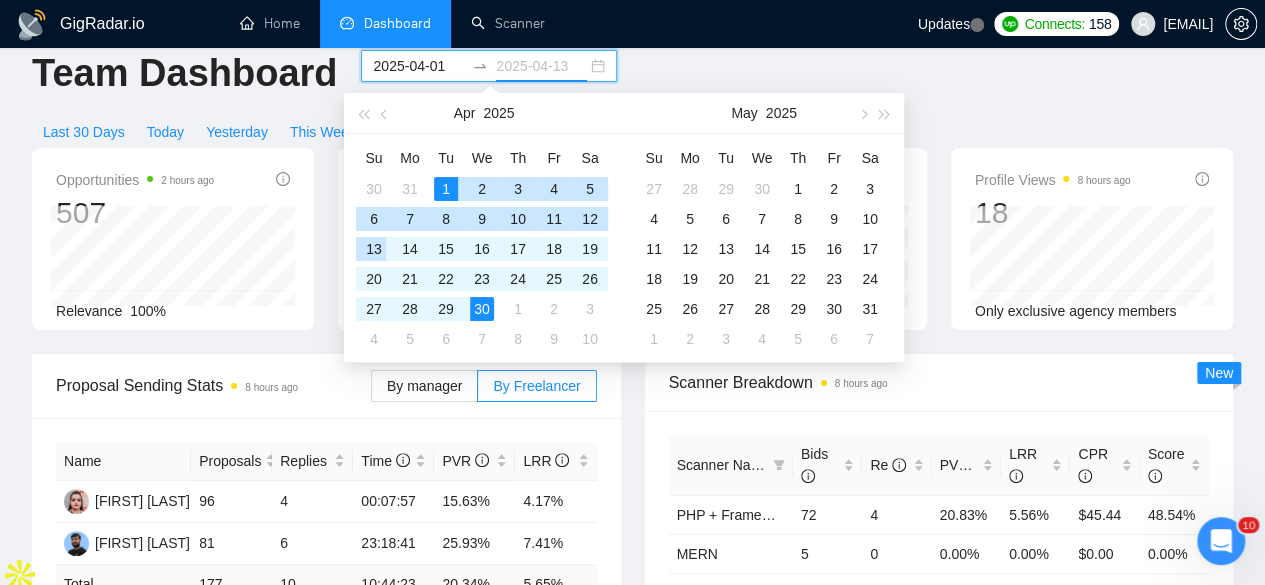 type on "2025-04-30" 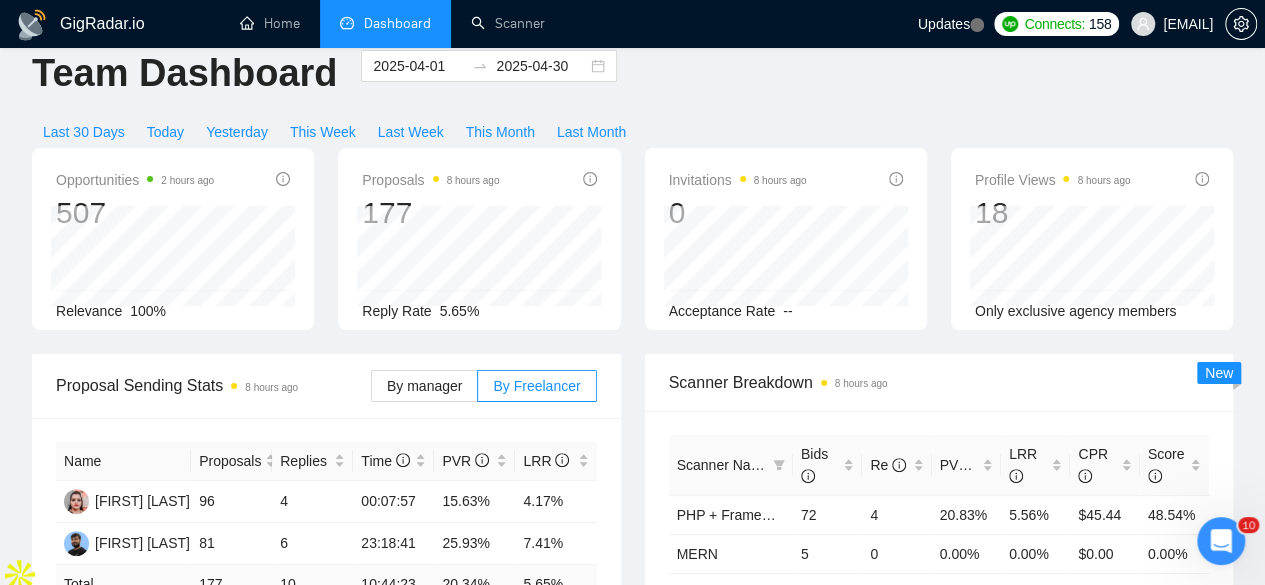 click on "Opportunities 2 hours ago 507   Relevance 100% Proposals 8 hours ago 177   2025-04-07
Replied 0 Reply Rate 5.65% Invitations 8 hours ago 0   Acceptance Rate -- Profile Views 8 hours ago 18   Only exclusive agency members" at bounding box center (632, 251) 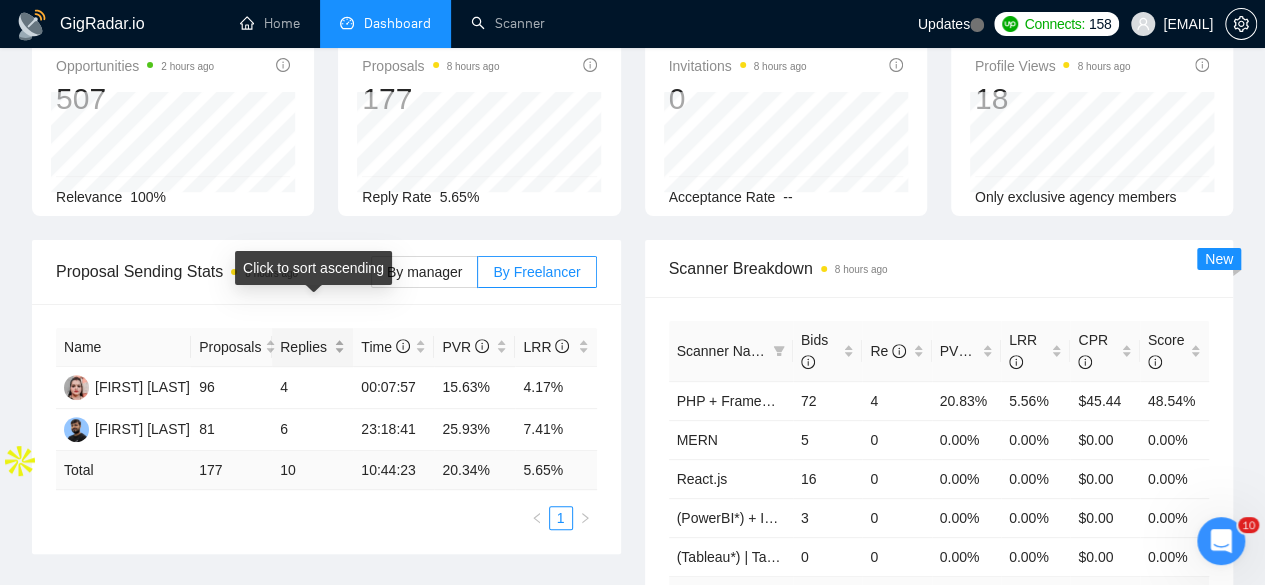 scroll, scrollTop: 0, scrollLeft: 0, axis: both 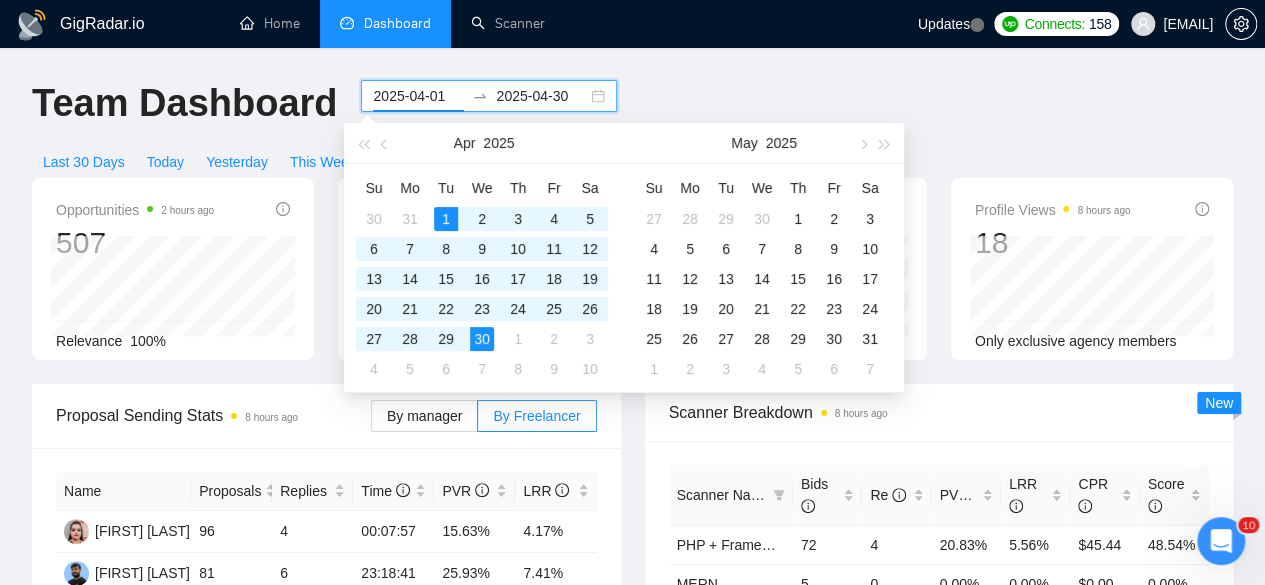 click on "2025-04-01" at bounding box center (418, 96) 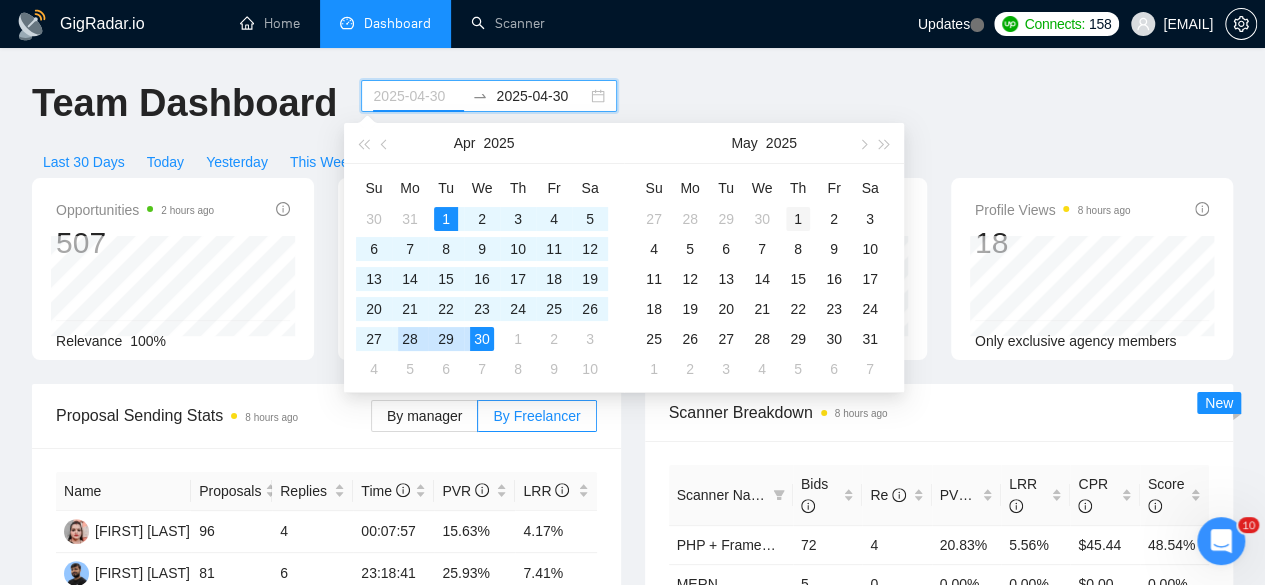 type on "2025-05-01" 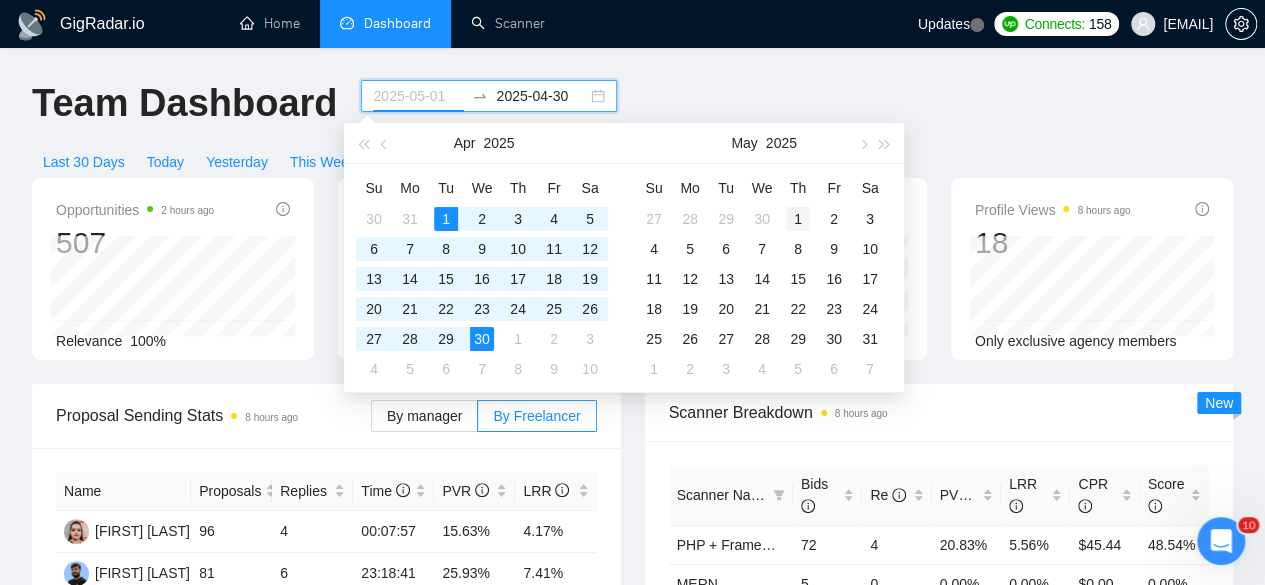 click on "1" at bounding box center [798, 219] 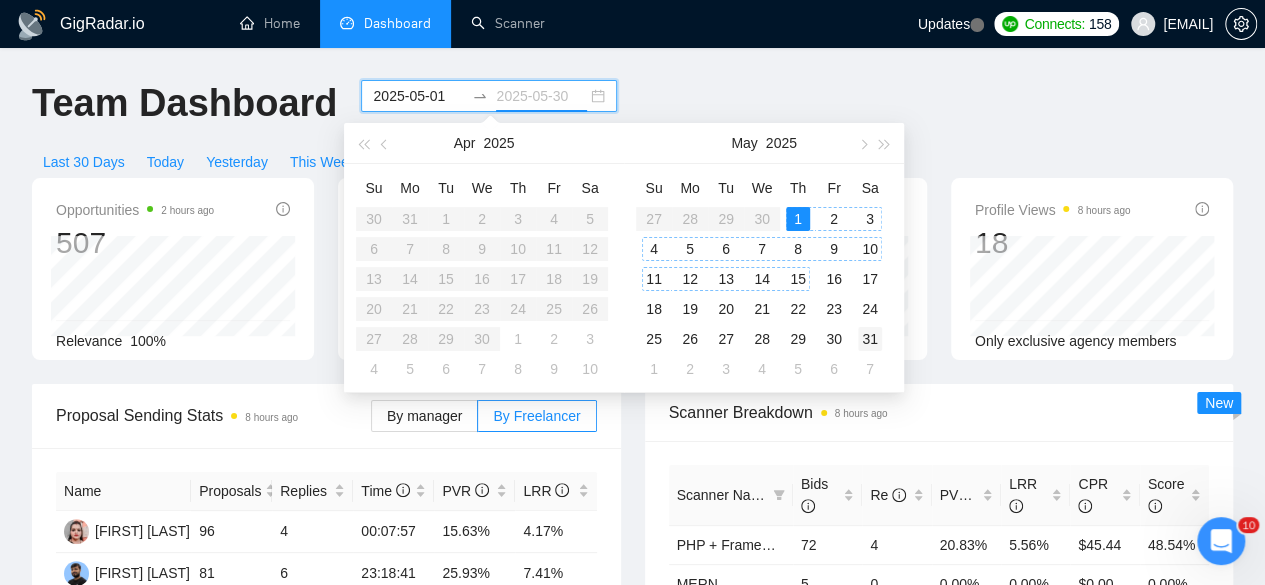 type on "2025-05-31" 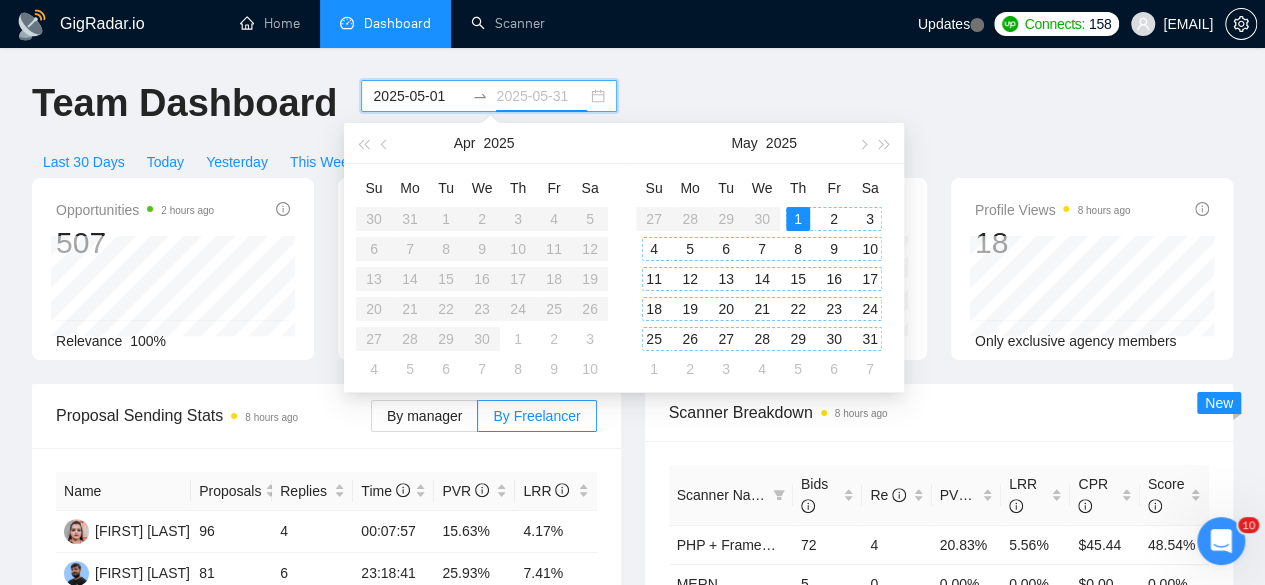 click on "31" at bounding box center (870, 339) 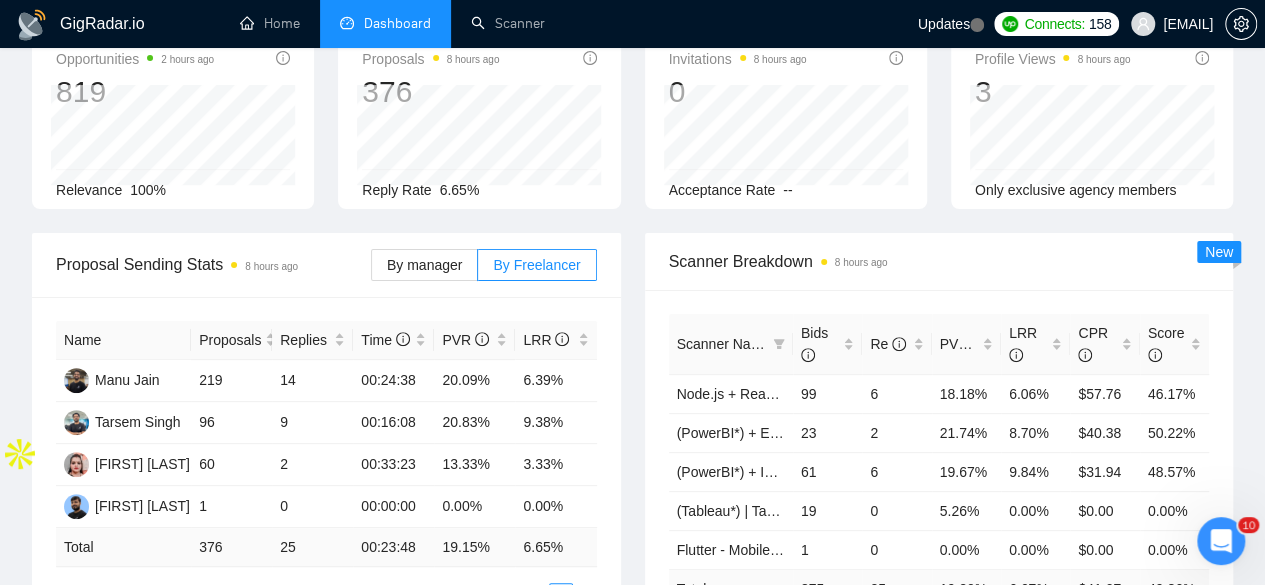 scroll, scrollTop: 153, scrollLeft: 0, axis: vertical 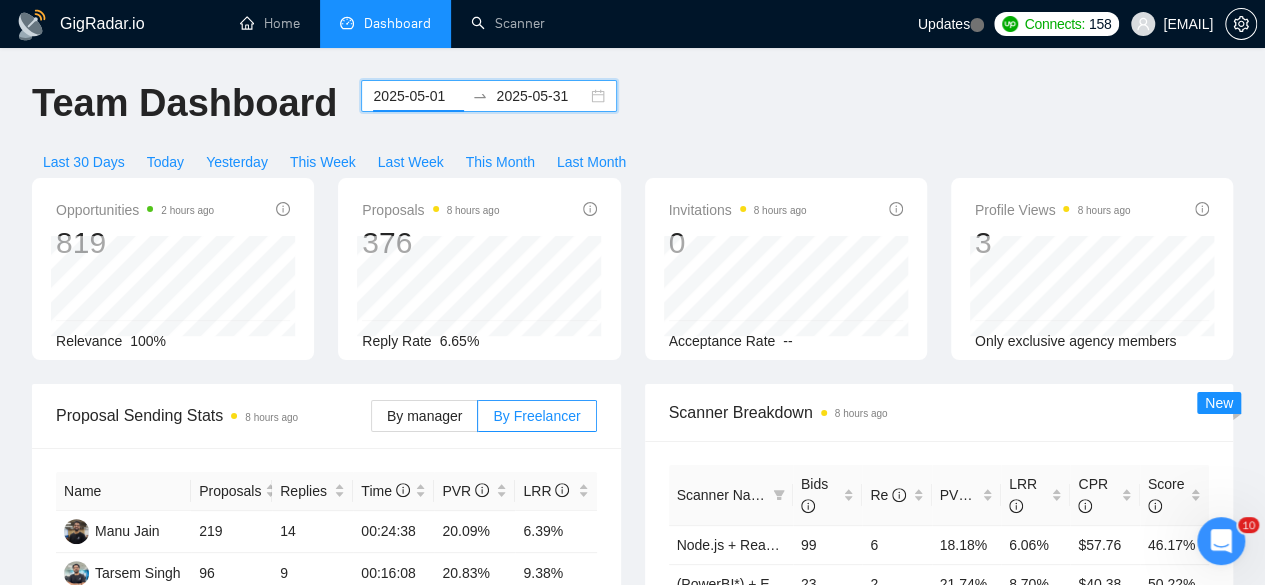 click on "2025-05-01" at bounding box center [418, 96] 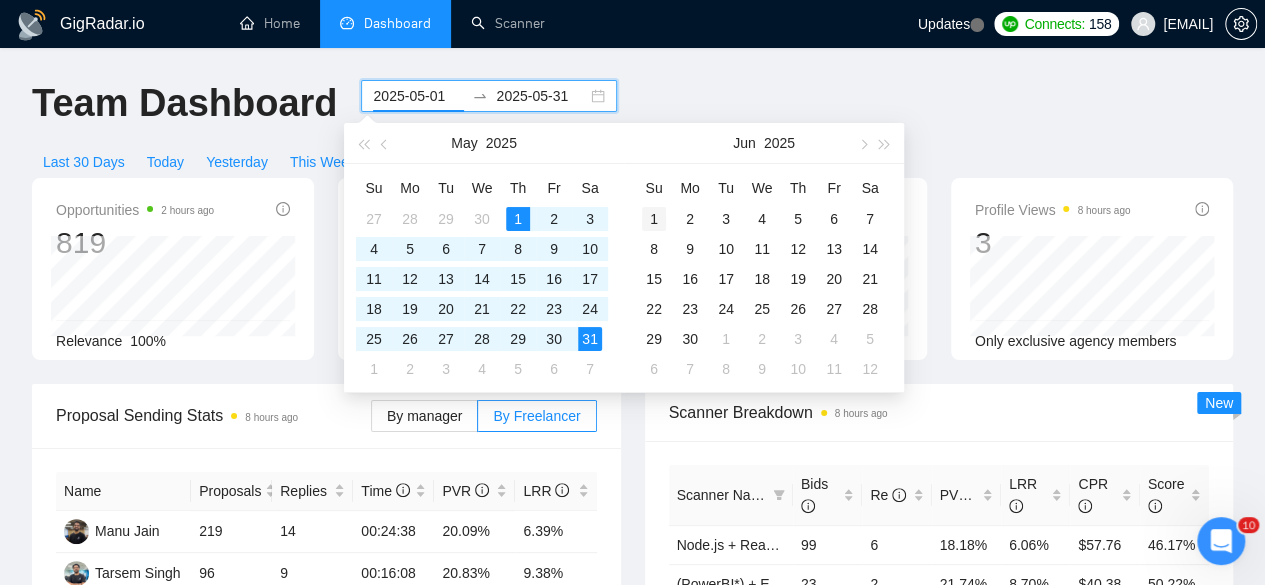 type on "2025-06-01" 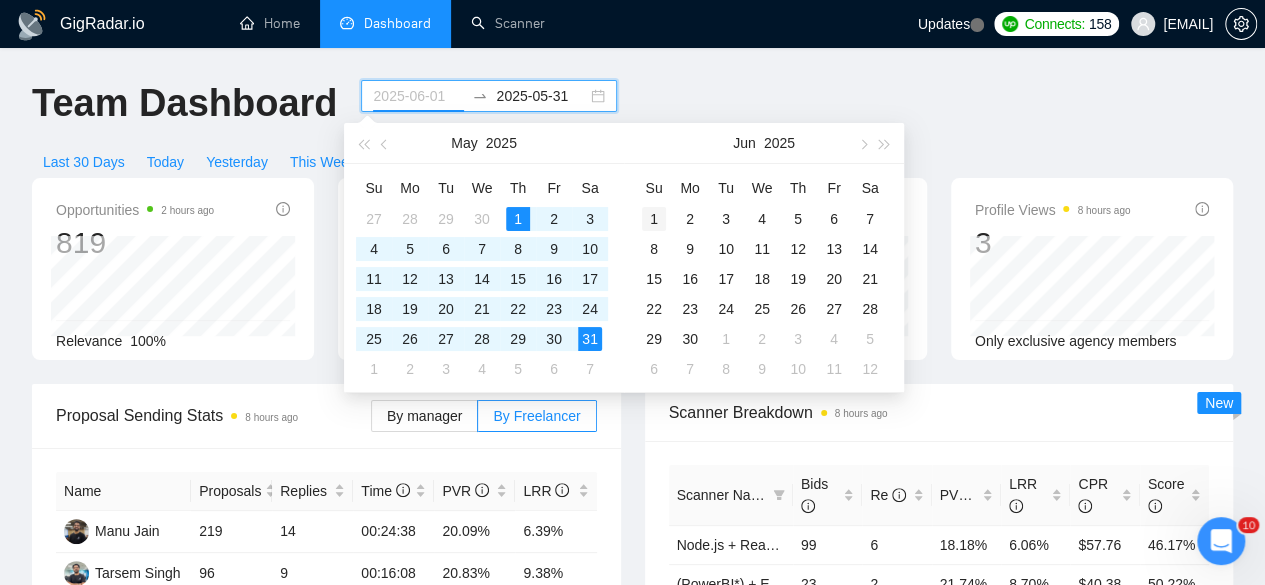 click on "1" at bounding box center [654, 219] 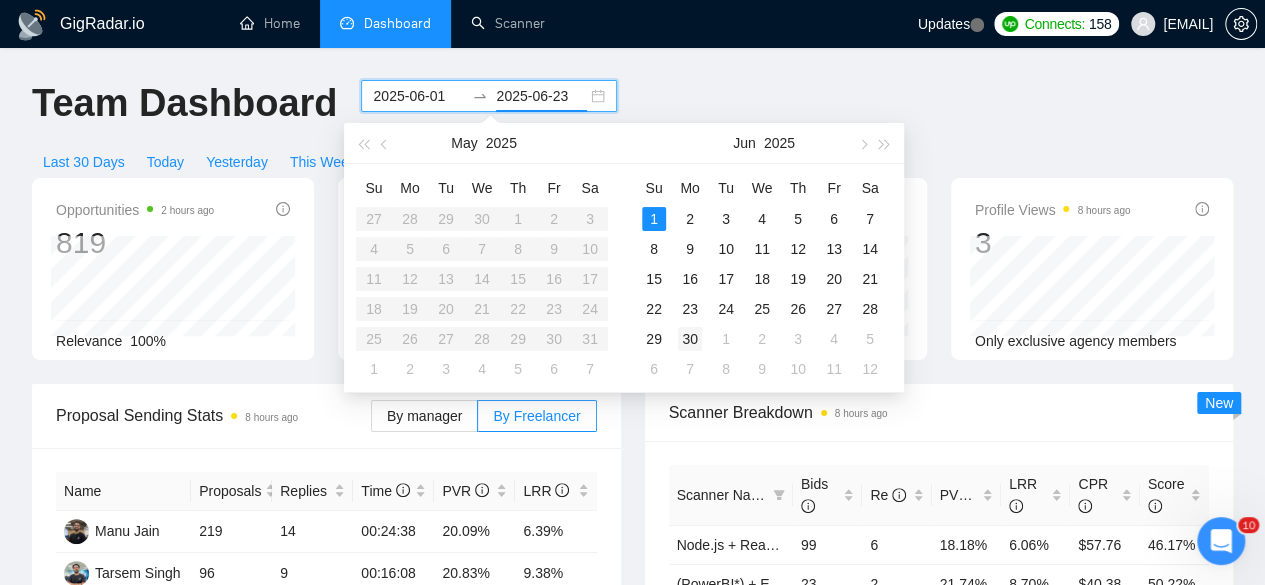 type on "2025-06-30" 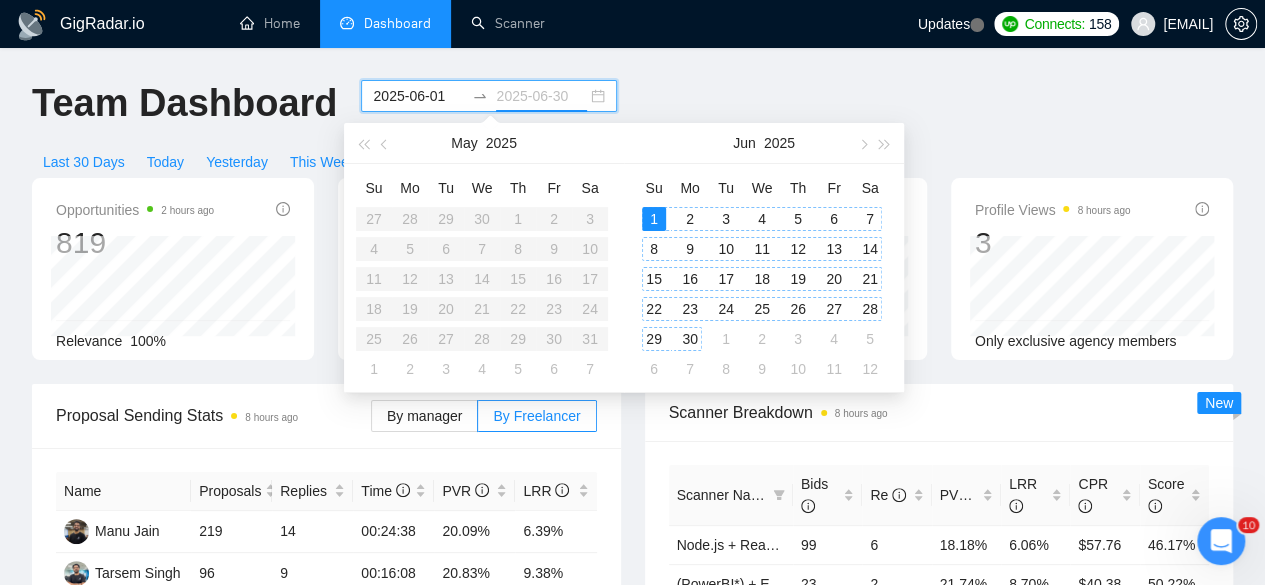 click on "30" at bounding box center (690, 339) 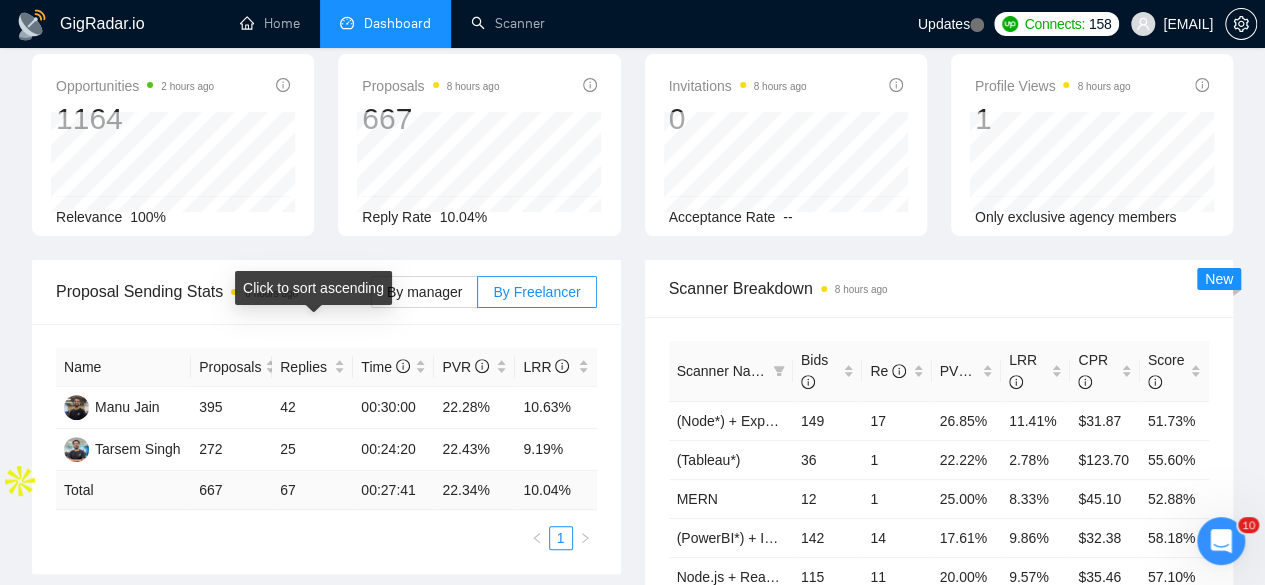 scroll, scrollTop: 125, scrollLeft: 0, axis: vertical 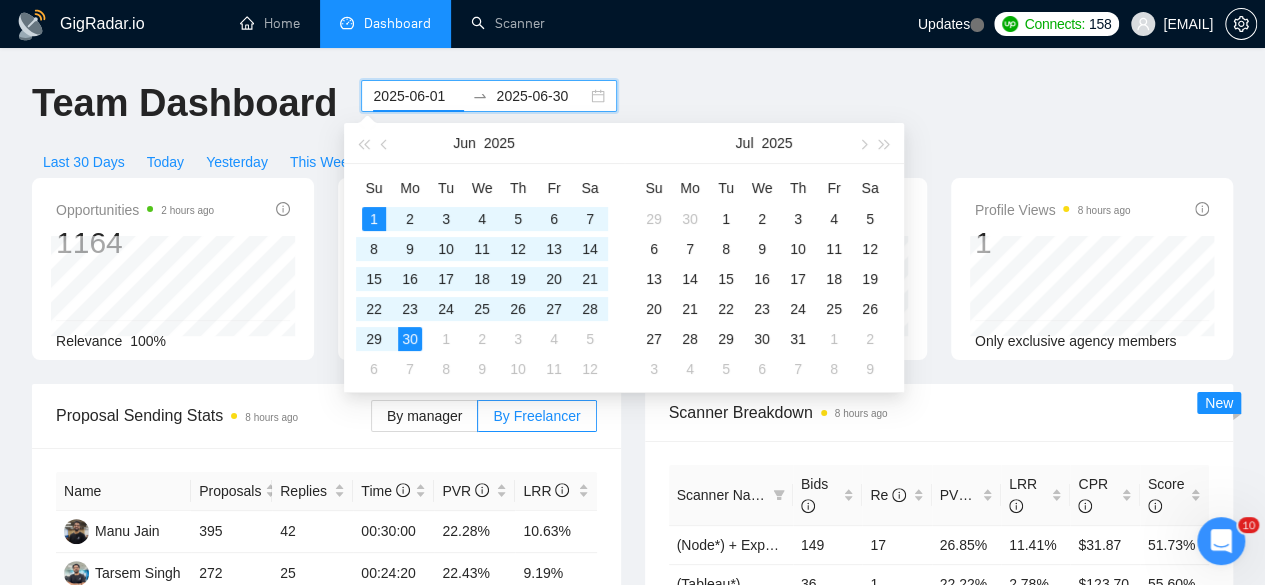 click on "2025-06-01" at bounding box center (418, 96) 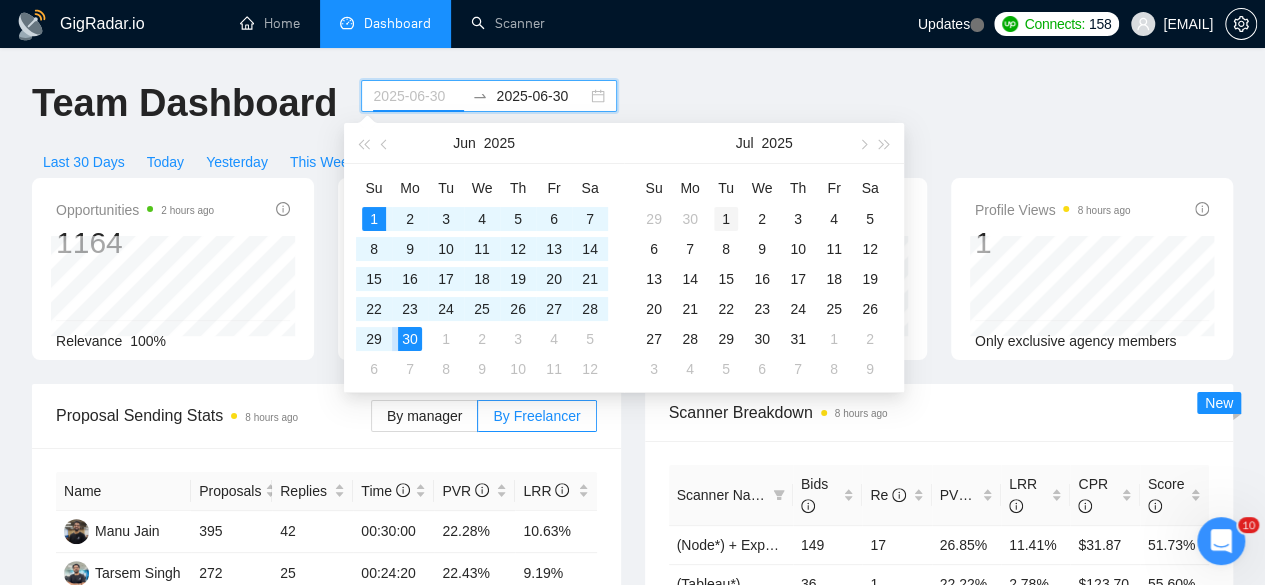 type on "2025-07-01" 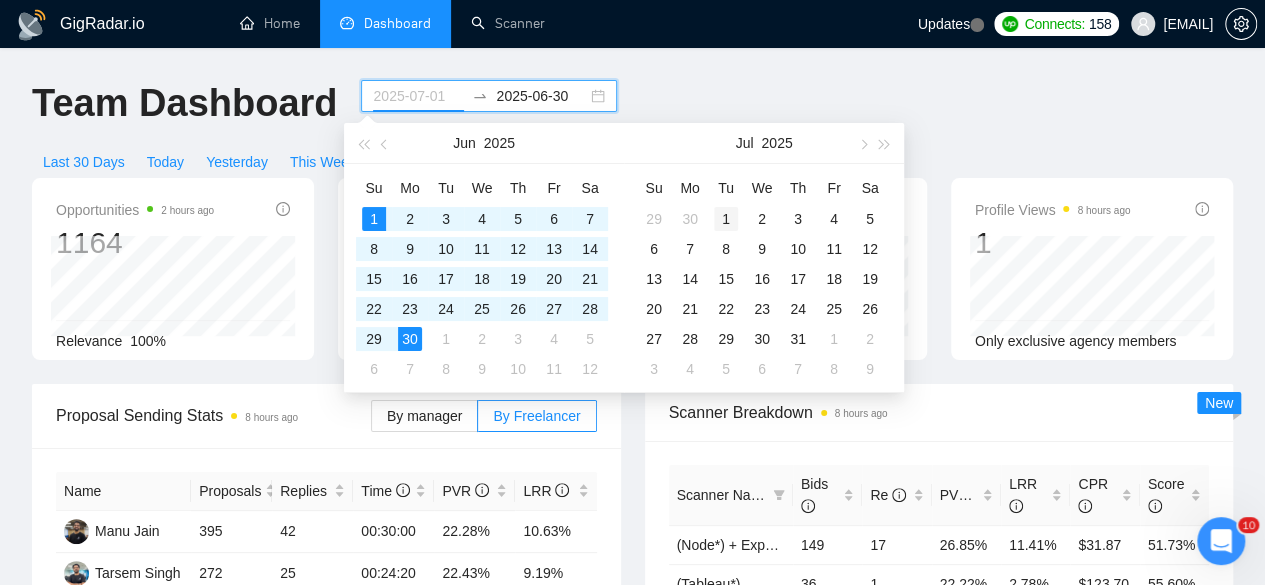 click on "1" at bounding box center [726, 219] 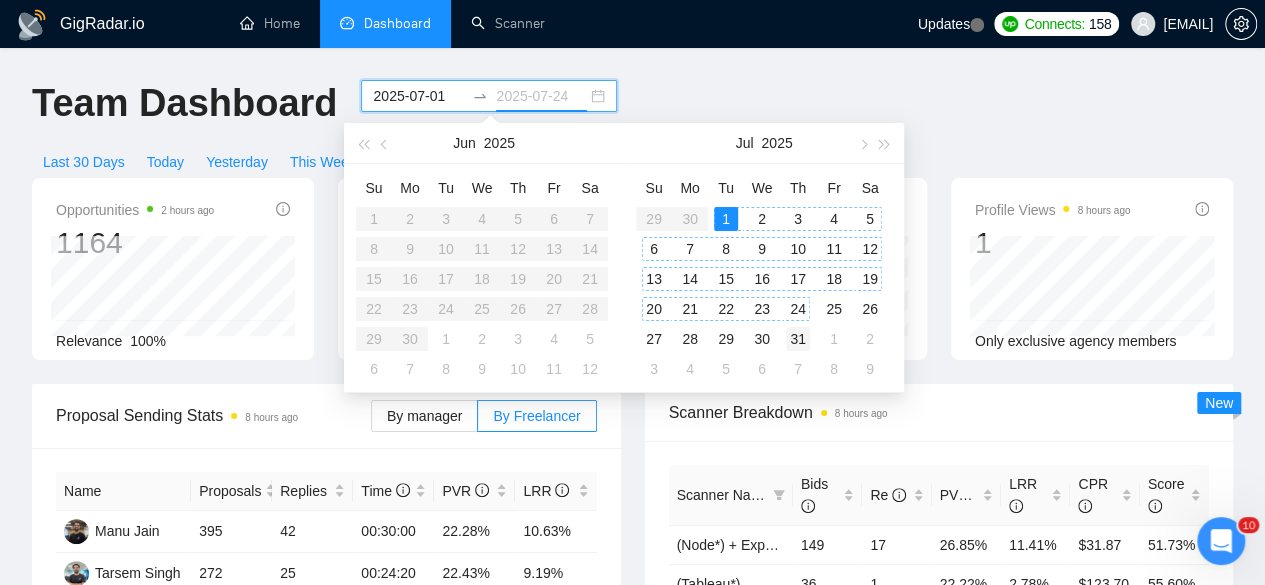 type on "2025-07-31" 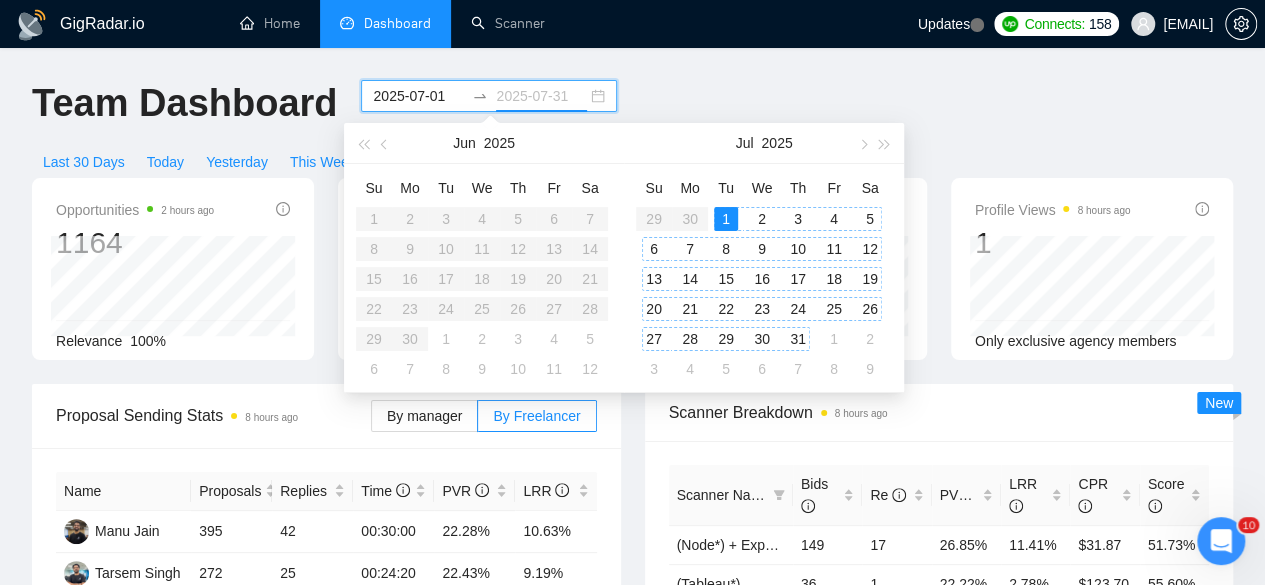 click on "31" at bounding box center [798, 339] 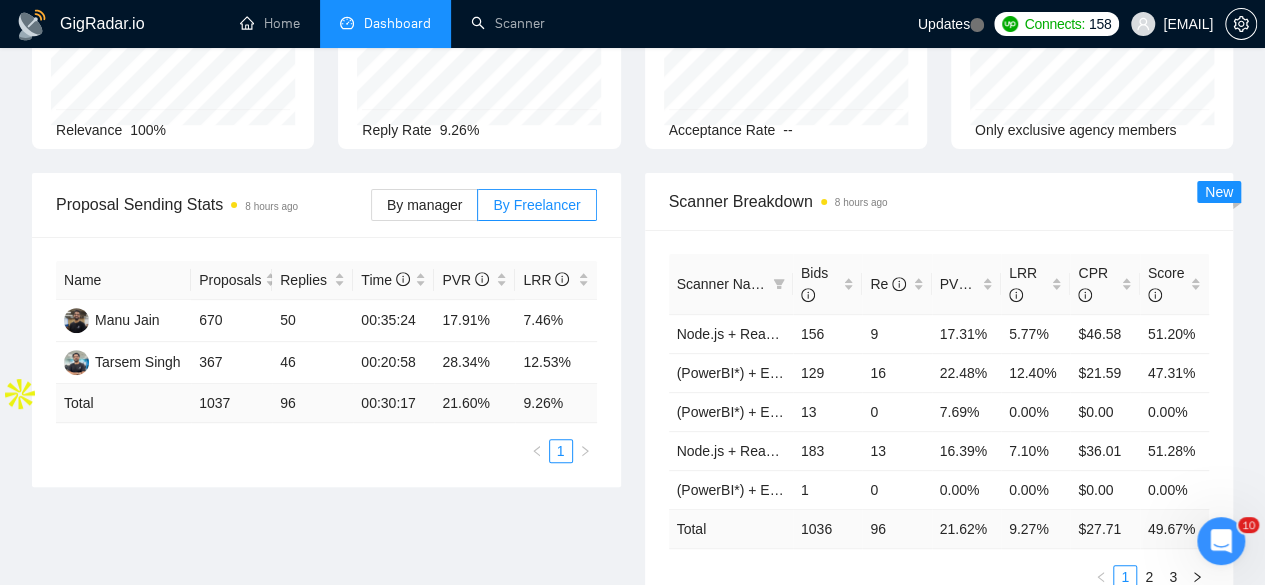 scroll, scrollTop: 253, scrollLeft: 0, axis: vertical 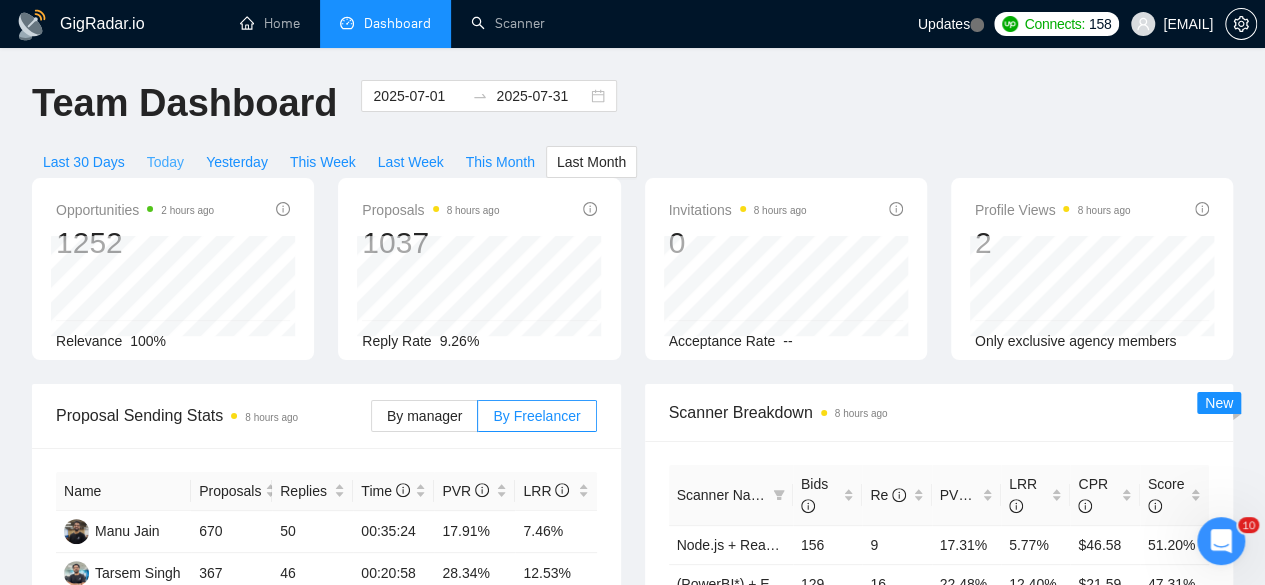 click on "Today" at bounding box center [165, 162] 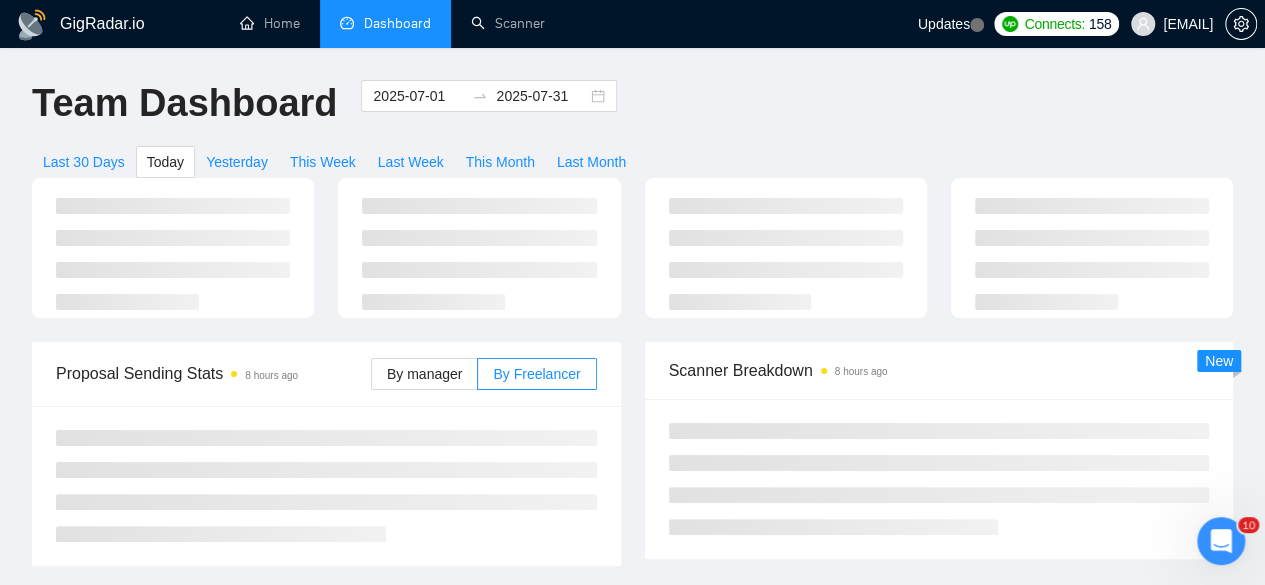 type on "2025-08-01" 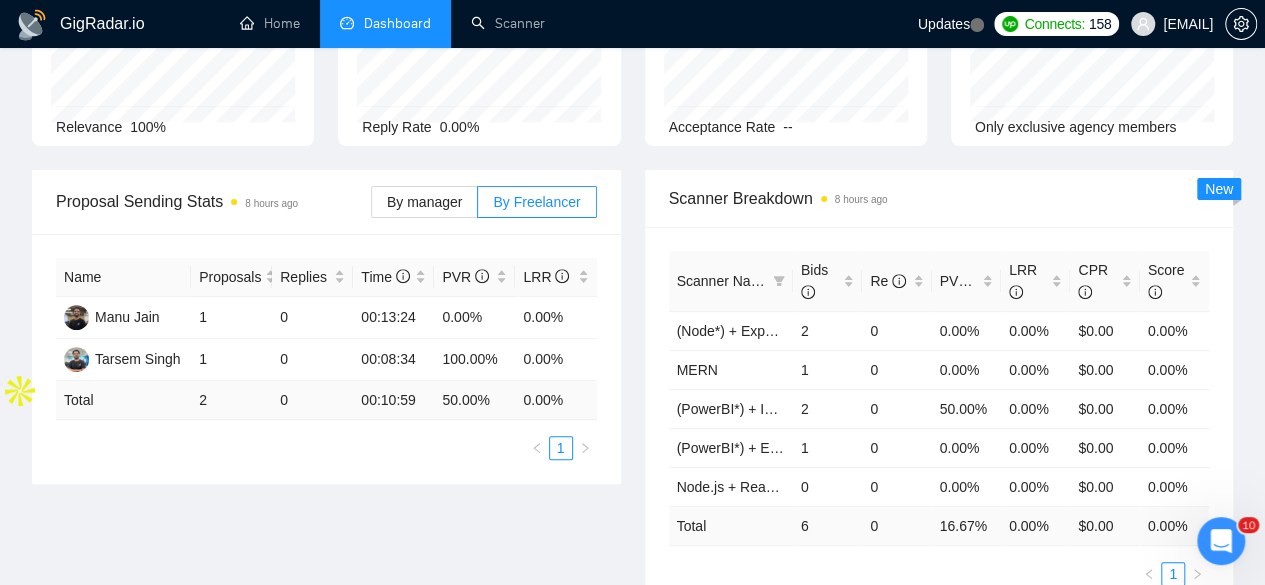 scroll, scrollTop: 215, scrollLeft: 0, axis: vertical 